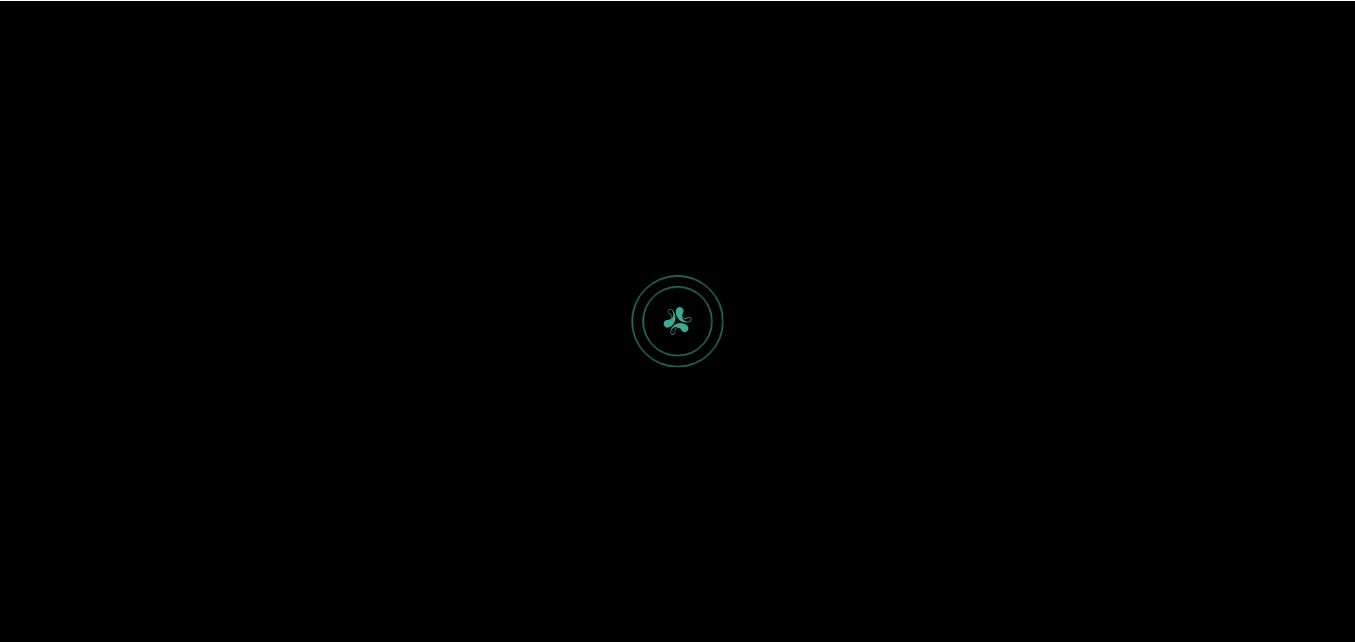 scroll, scrollTop: 0, scrollLeft: 0, axis: both 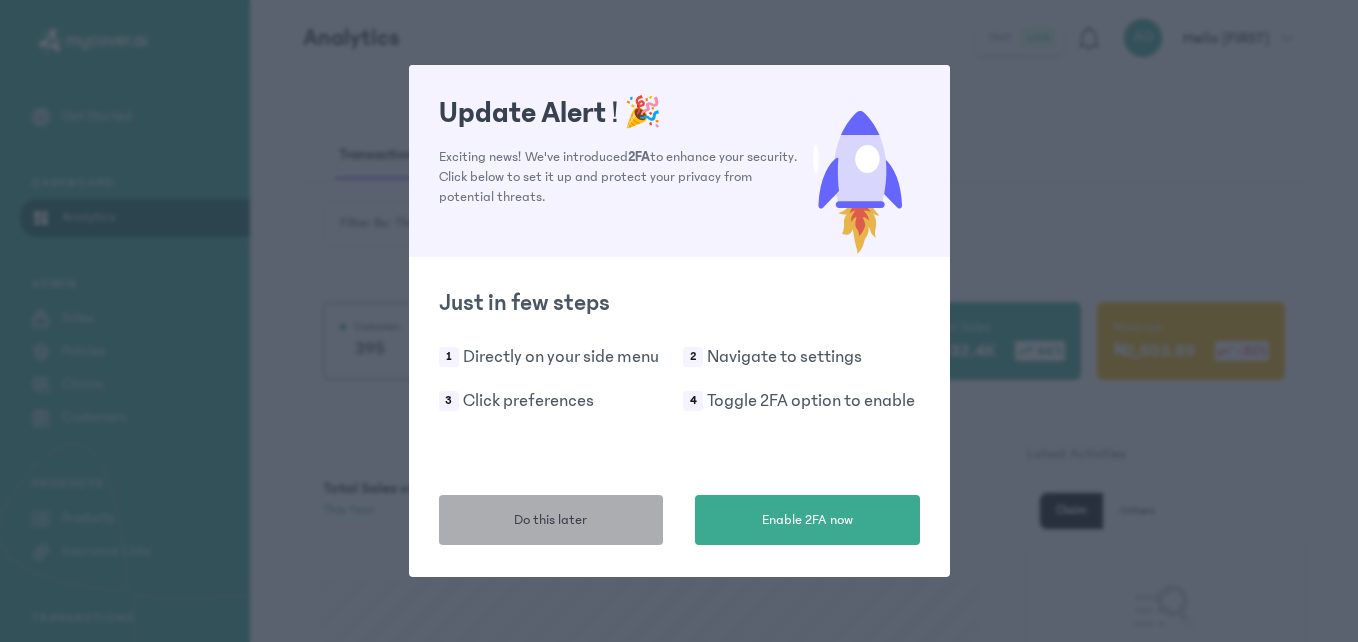 click on "Do this later" at bounding box center (550, 520) 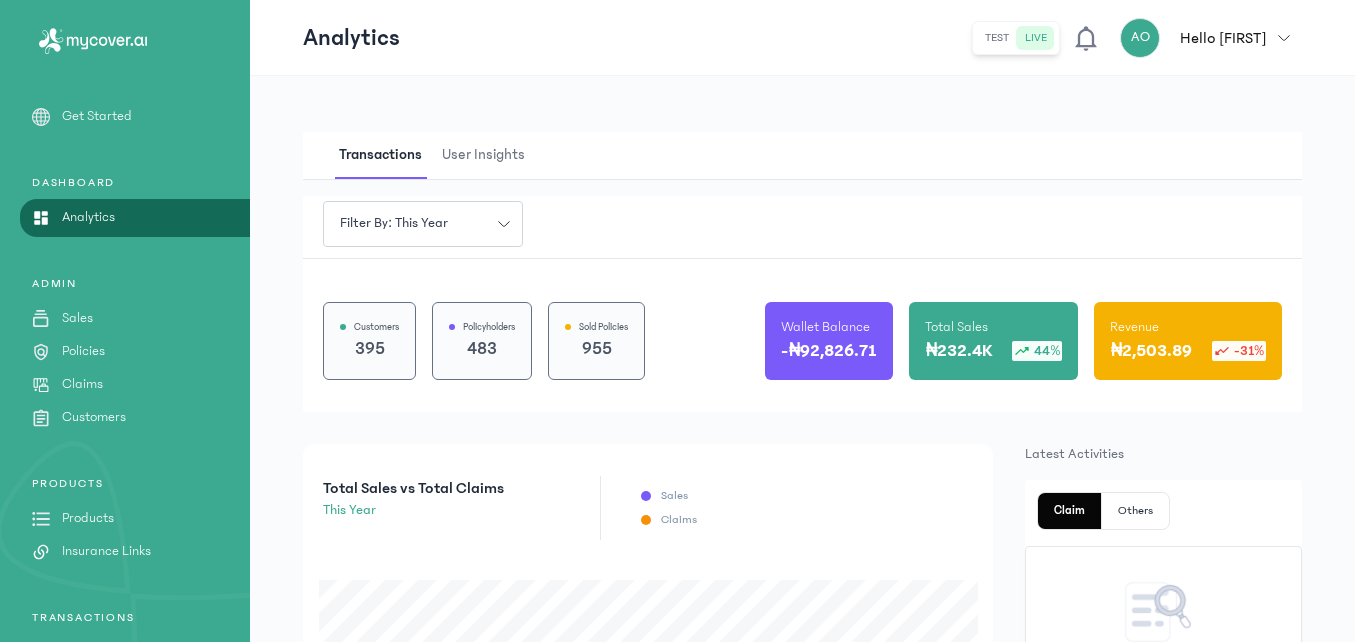 click on "Sales" 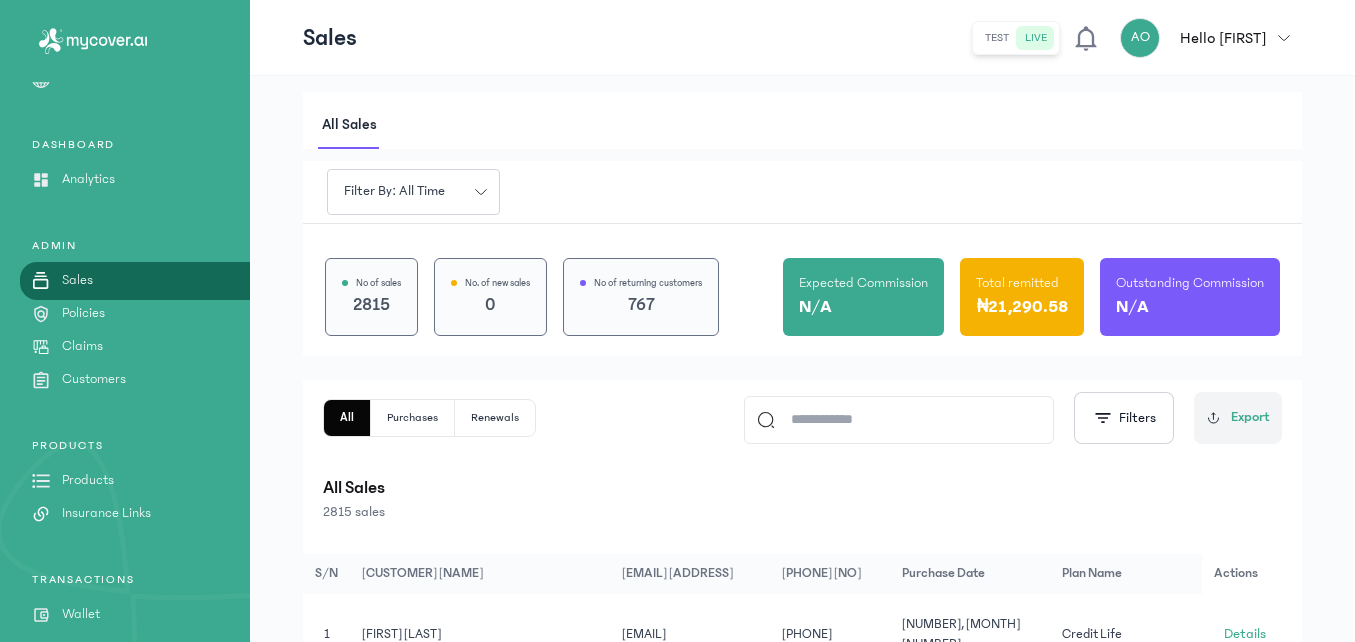 scroll, scrollTop: 216, scrollLeft: 0, axis: vertical 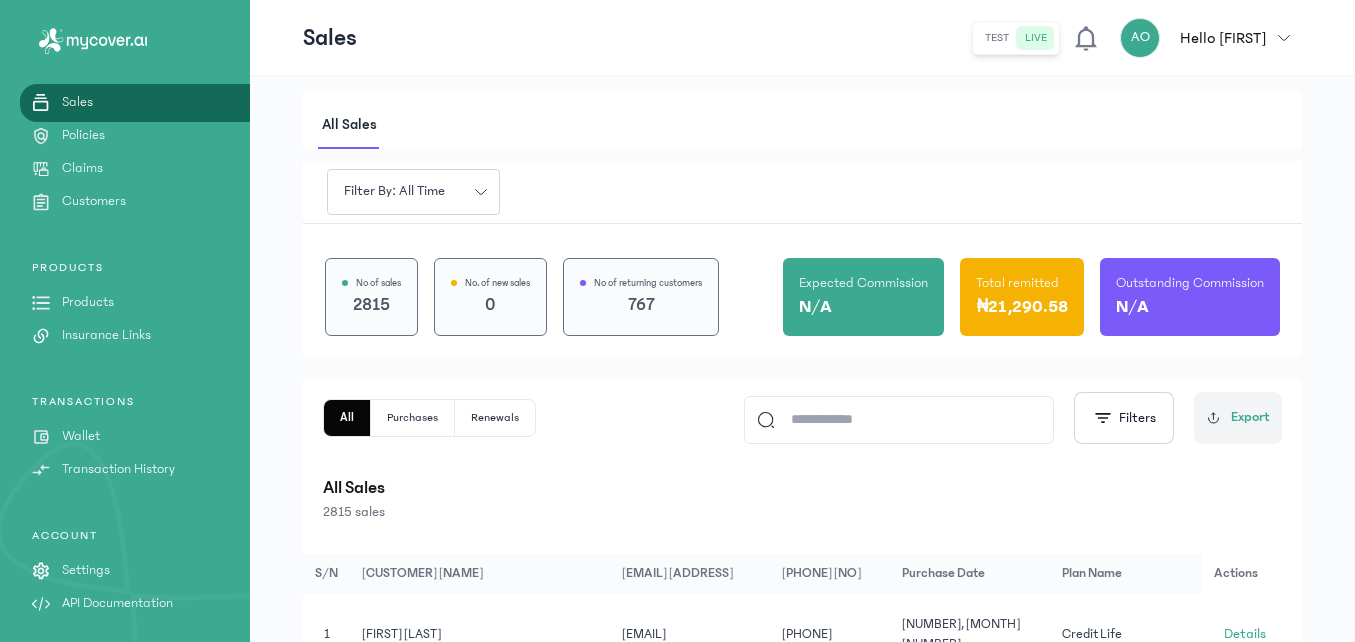 click on "Wallet" at bounding box center [81, 436] 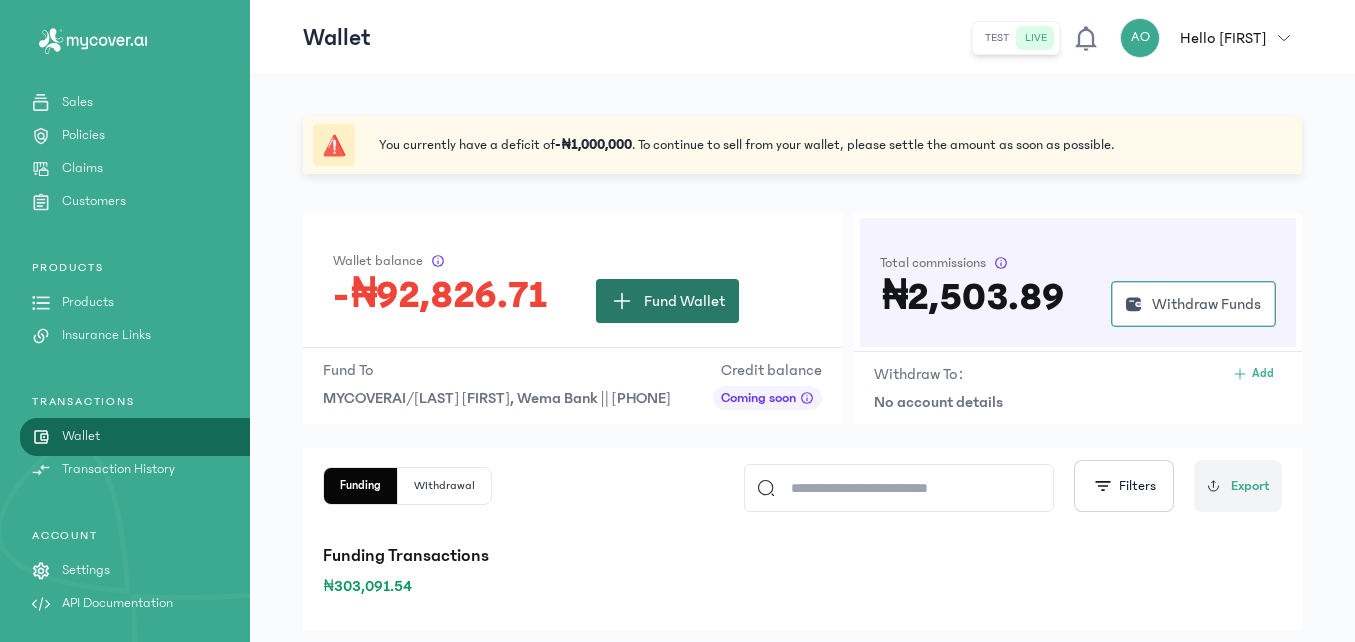 click on "Fund Wallet" 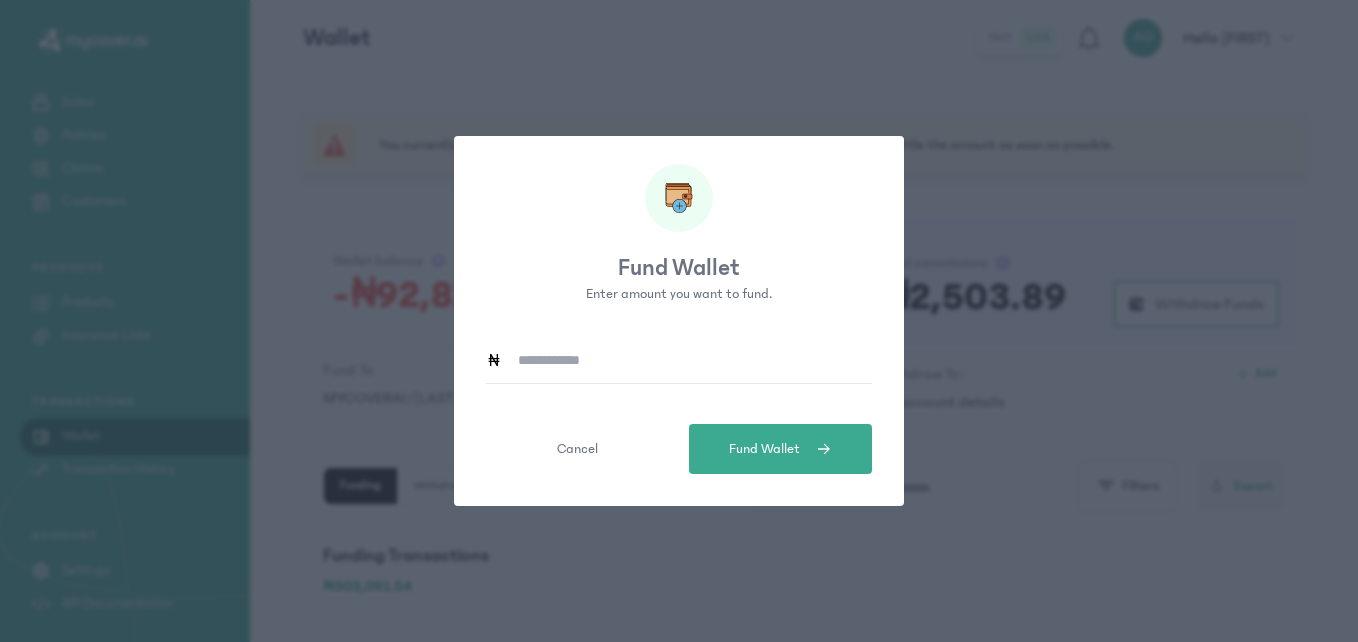 click on "Fund Wallet Enter amount you want to fund. Cancel Fund Wallet" at bounding box center [679, 321] 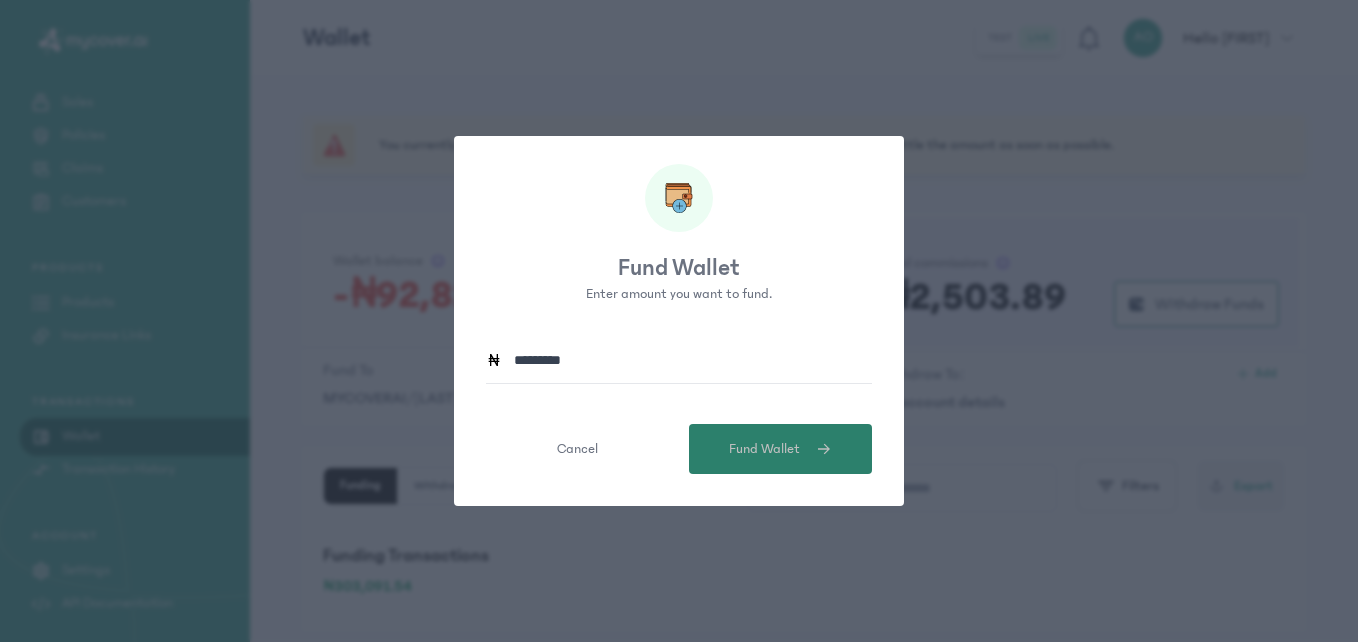click on "Fund Wallet" at bounding box center (764, 449) 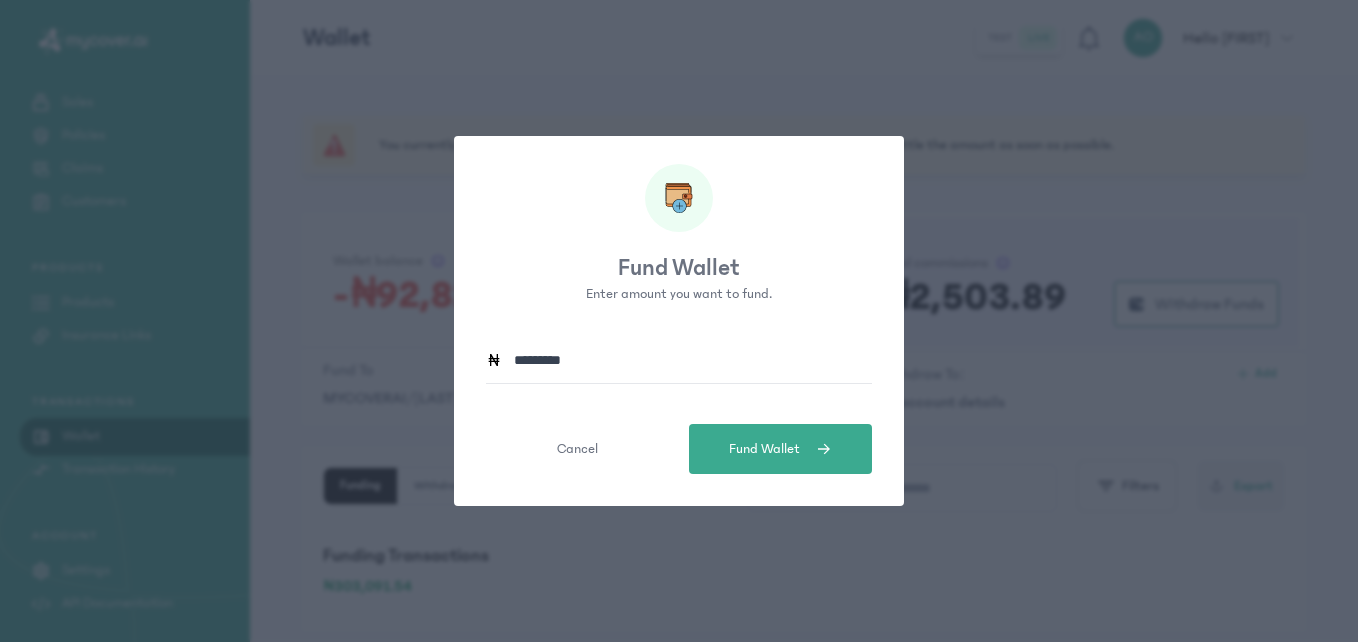 click on "[PASSWORD]" 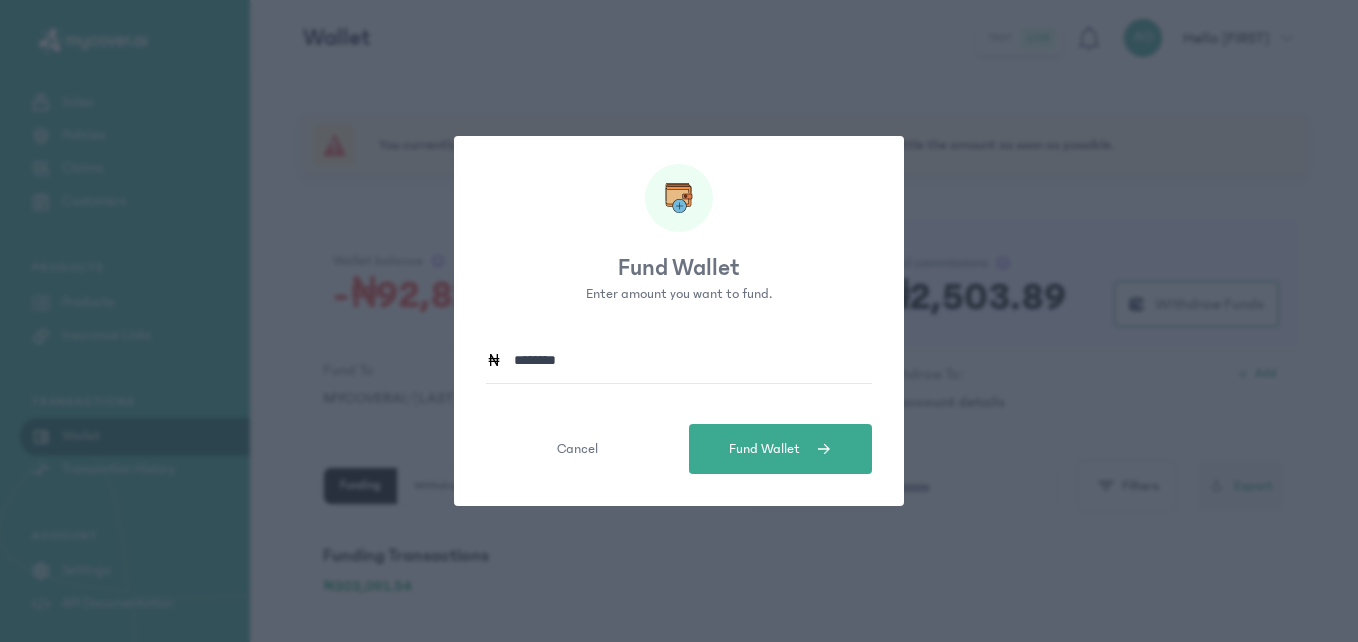 type on "[PASSWORD]" 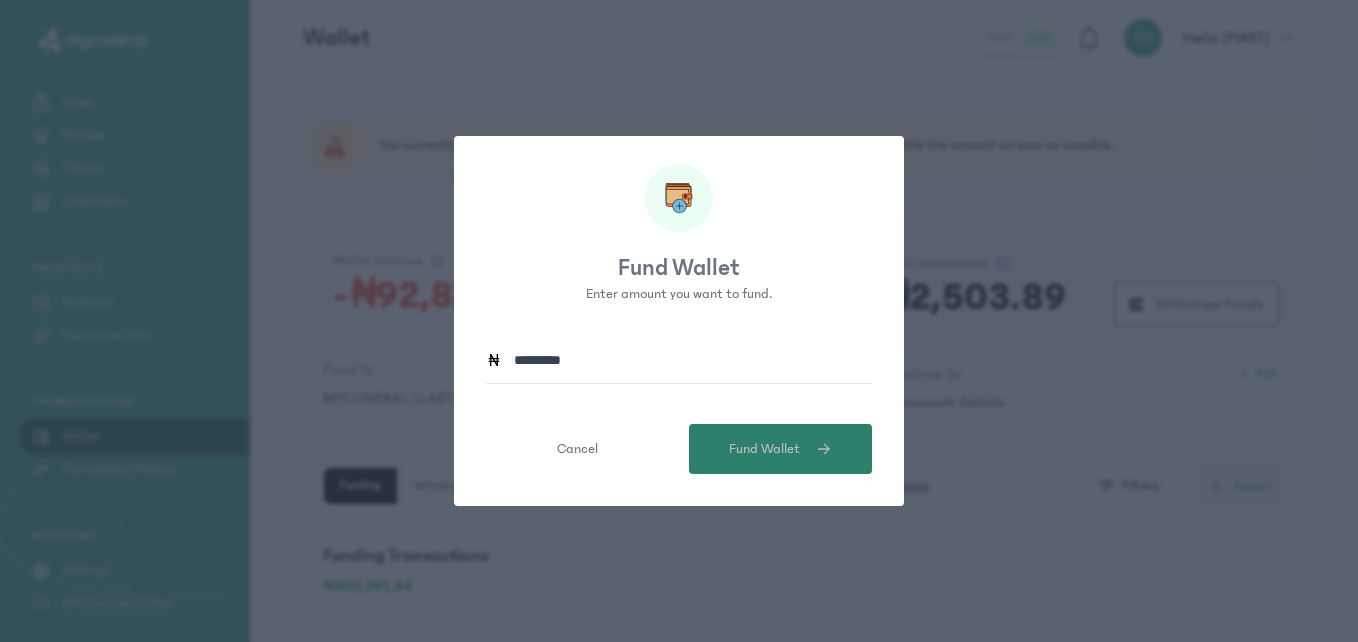 click at bounding box center (816, 449) 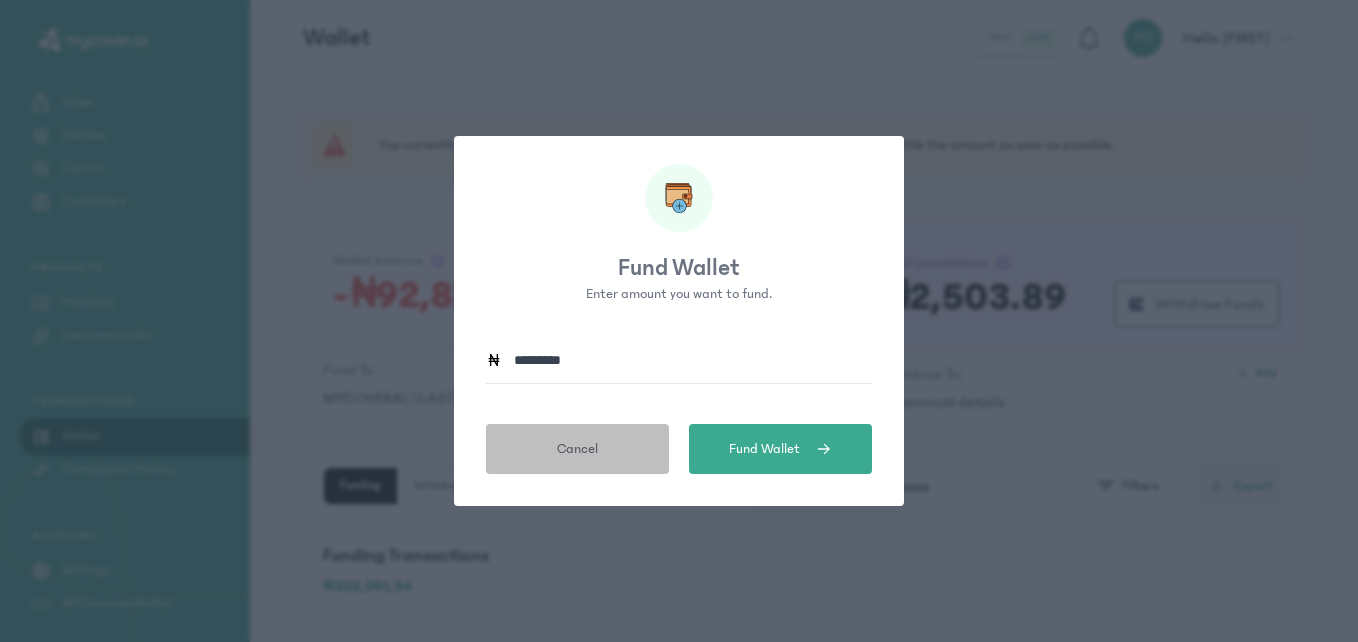 click on "Cancel" at bounding box center [577, 449] 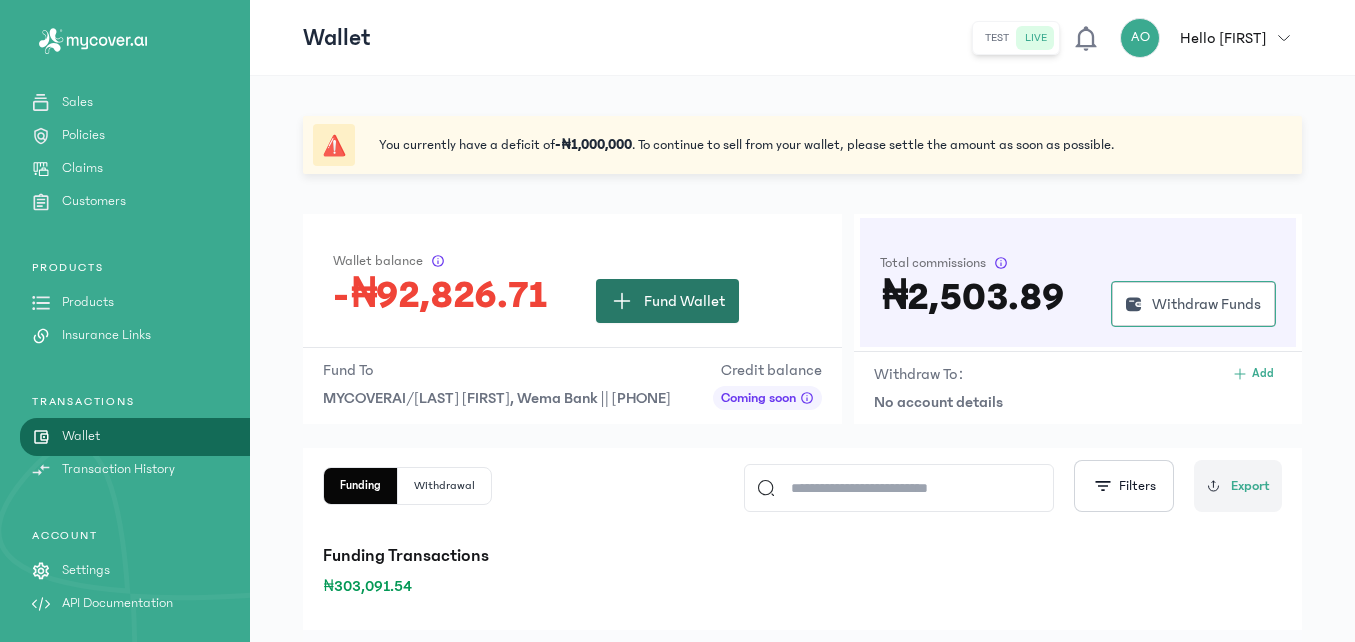 click on "Fund Wallet" 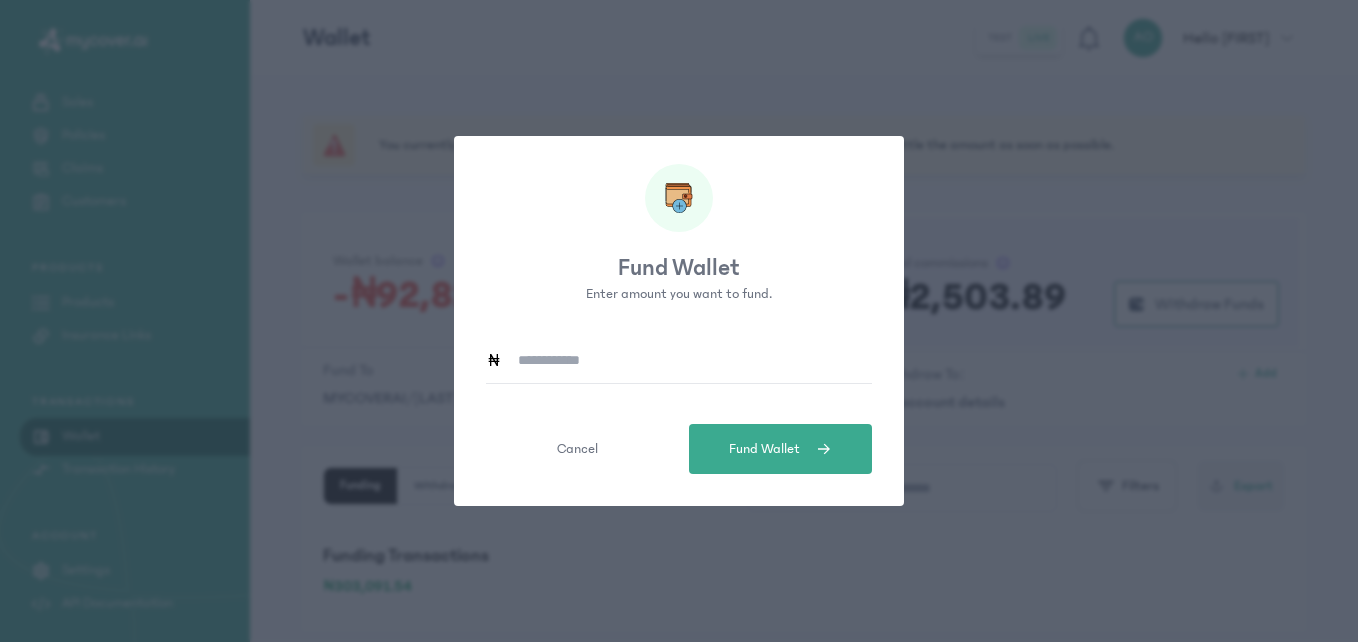 click 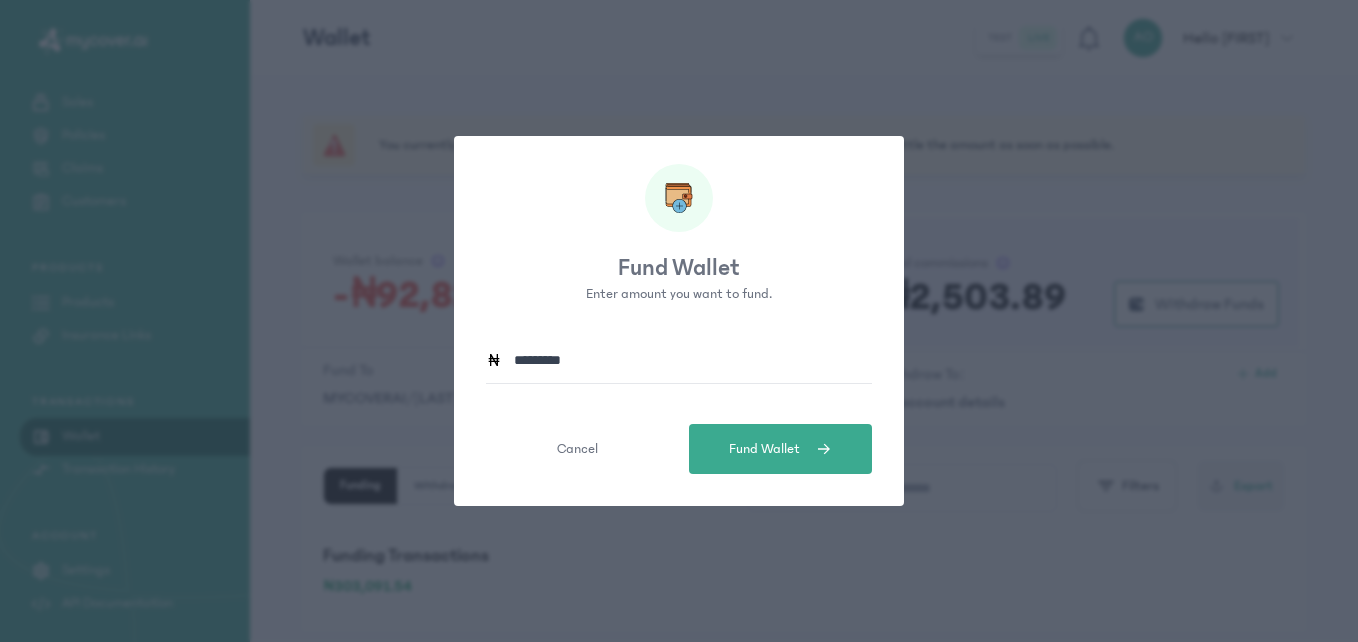 click on "[PASSWORD]" 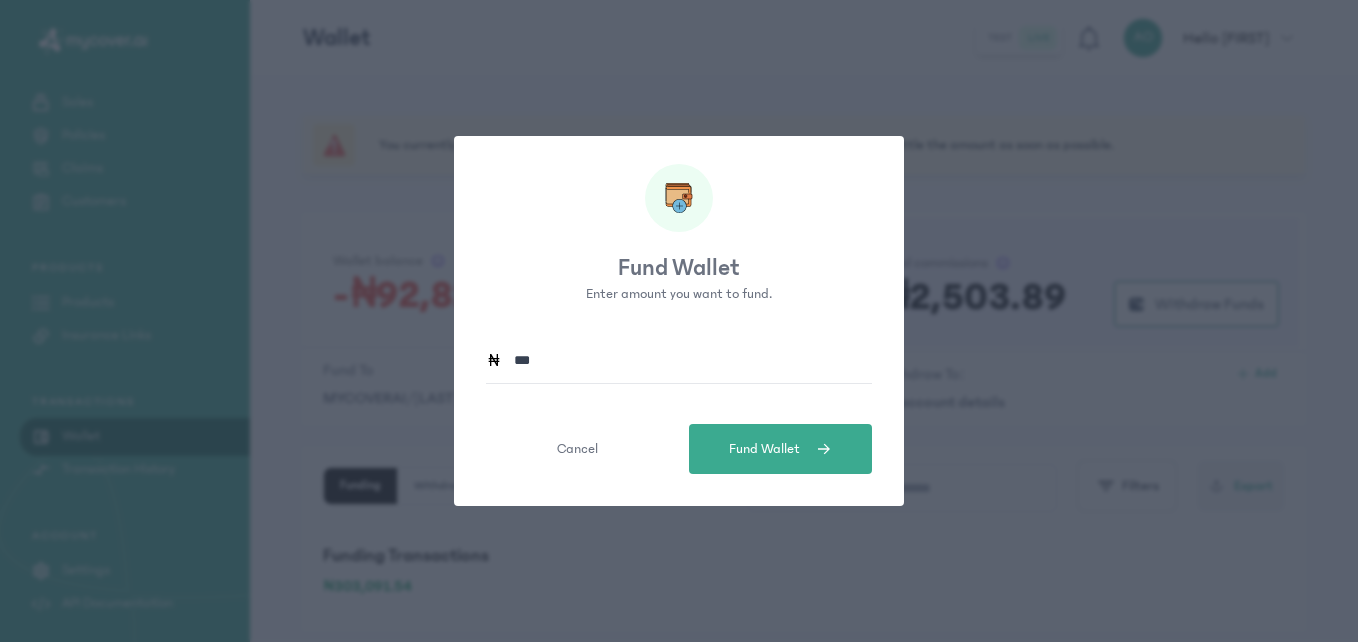 click on "***" 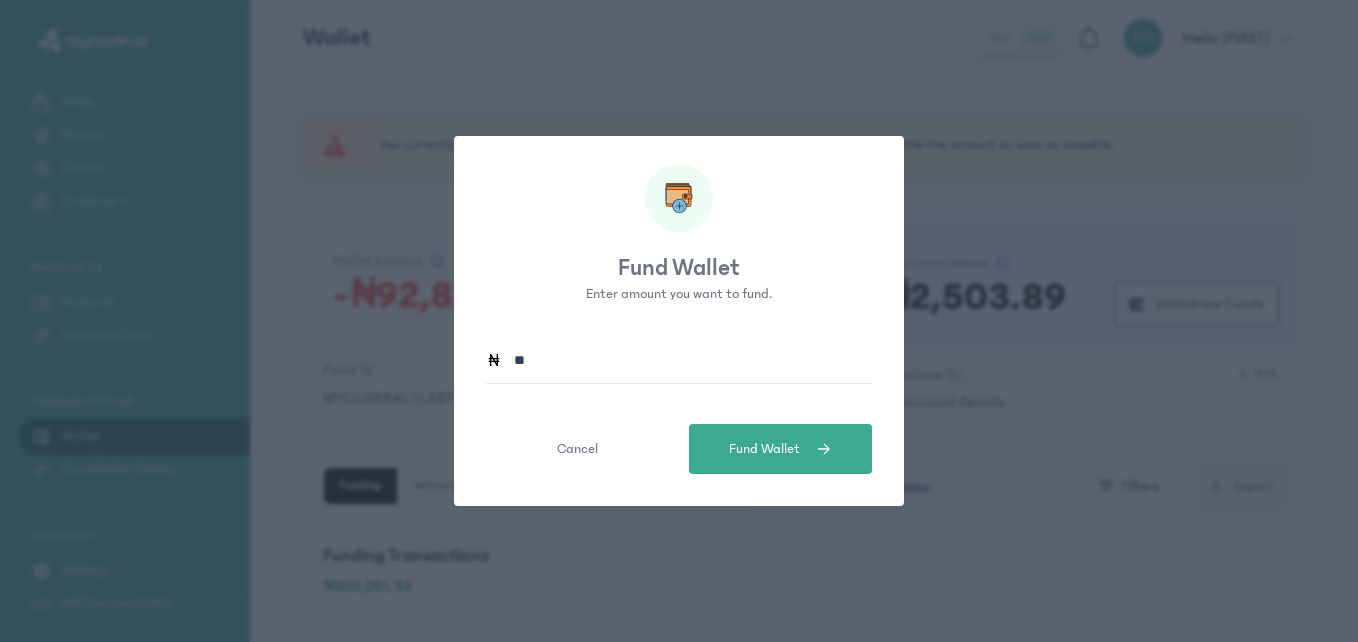type on "*" 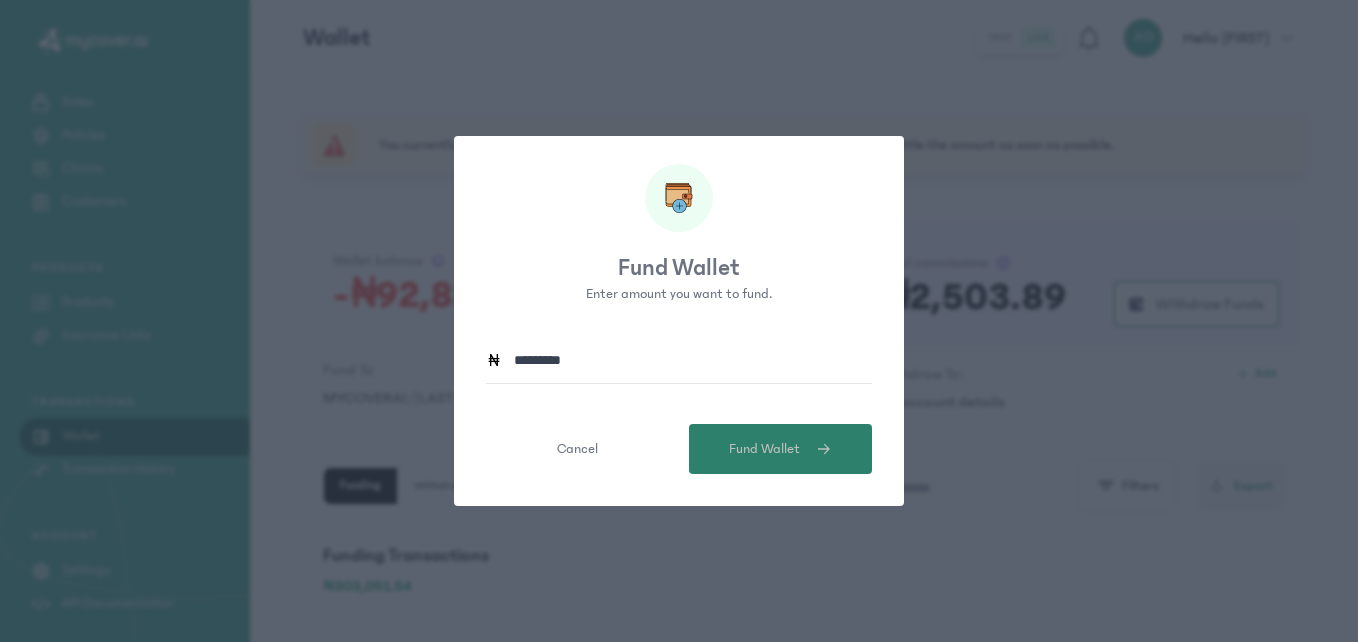 type on "[PASSWORD]" 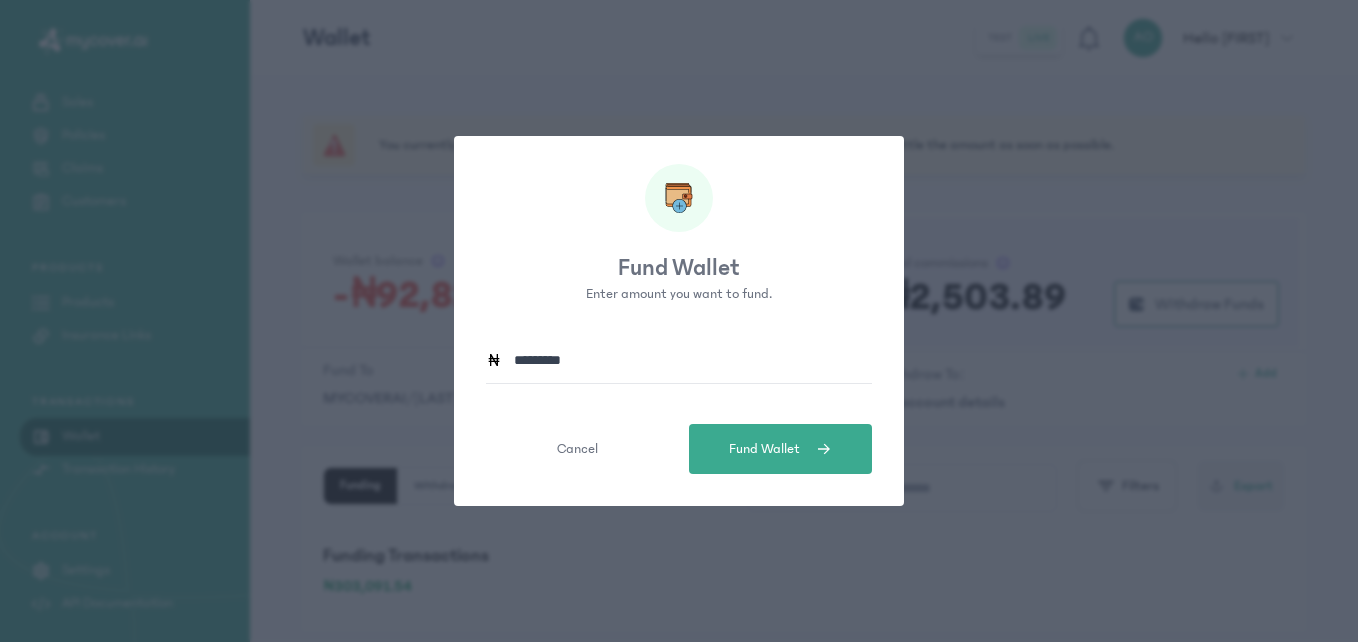 click on "Fund Wallet Enter amount you want to fund. [PASSWORD] Cancel Fund Wallet" 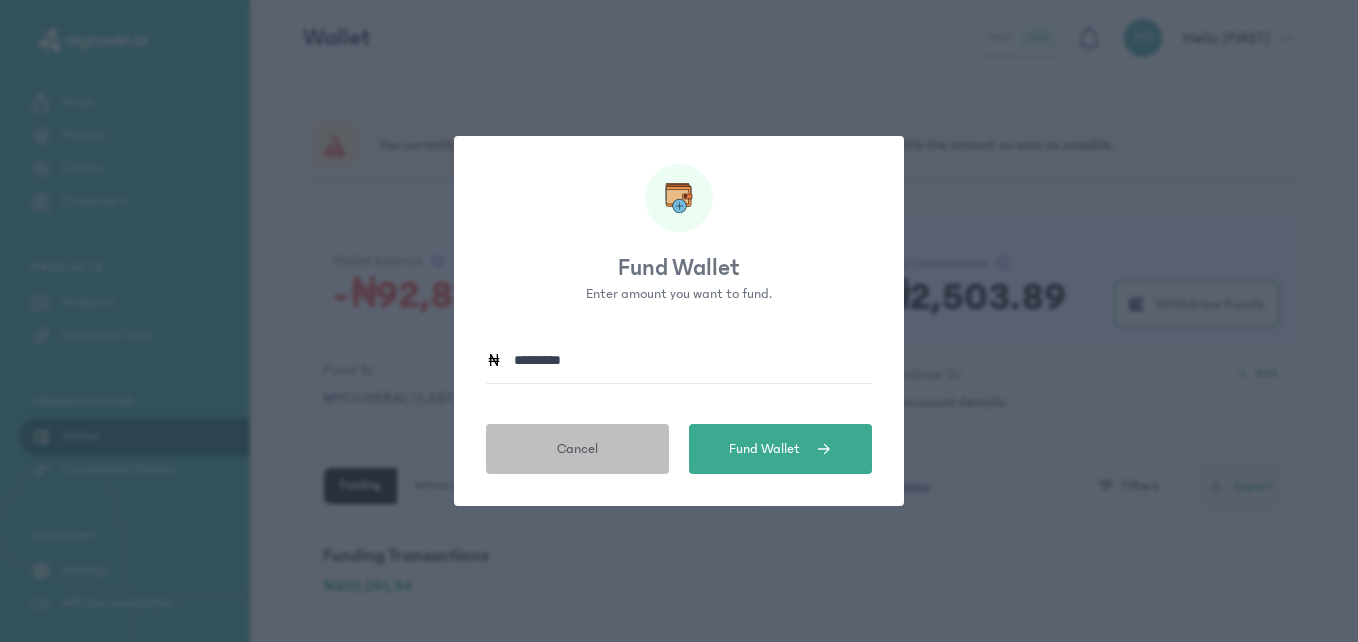 click on "Cancel" at bounding box center (577, 449) 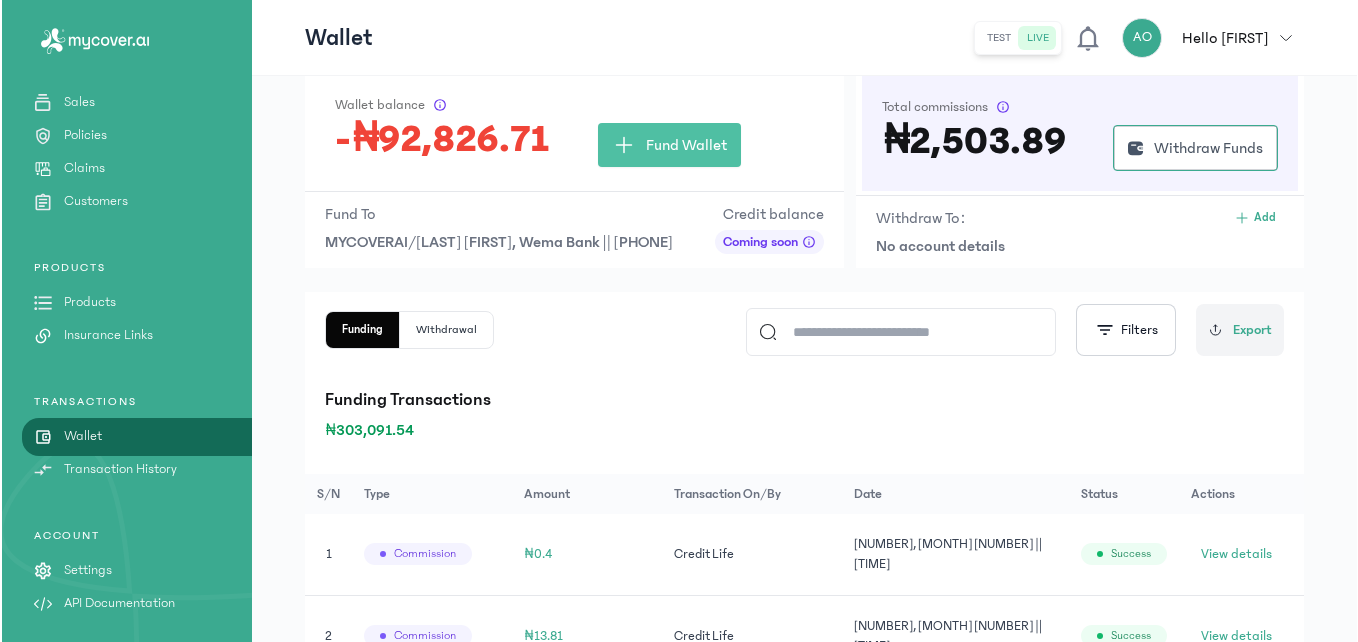 scroll, scrollTop: 160, scrollLeft: 0, axis: vertical 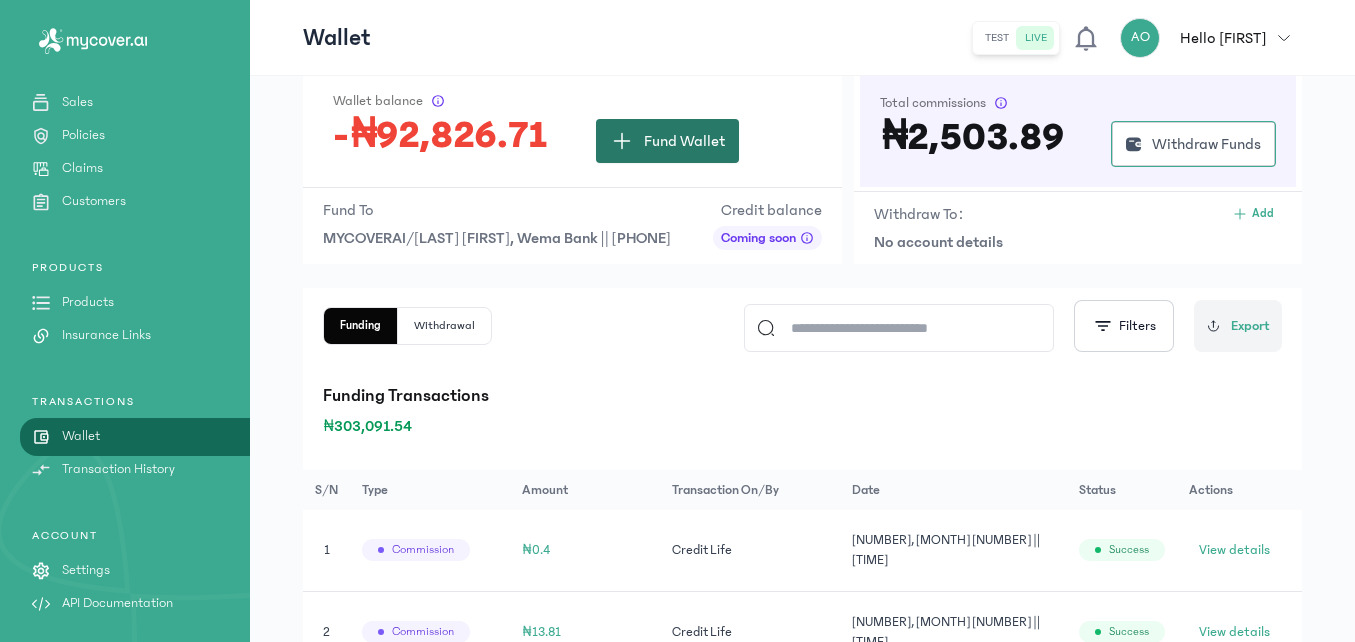 click on "Fund Wallet" 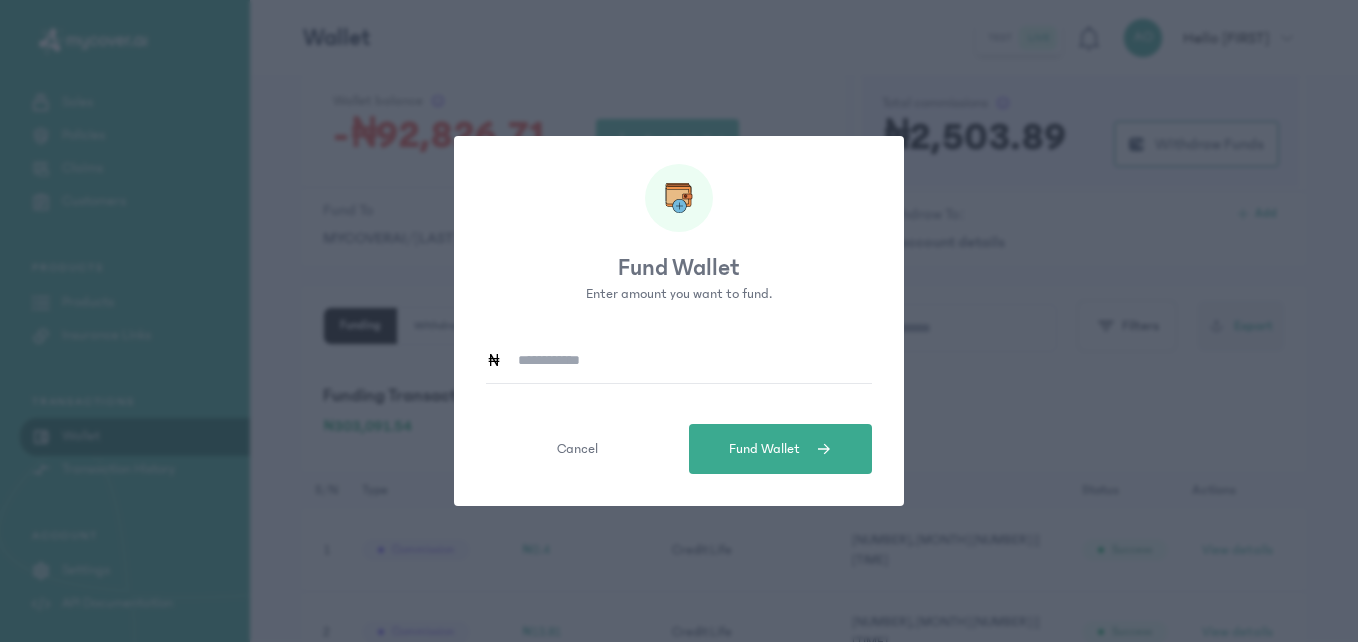 click 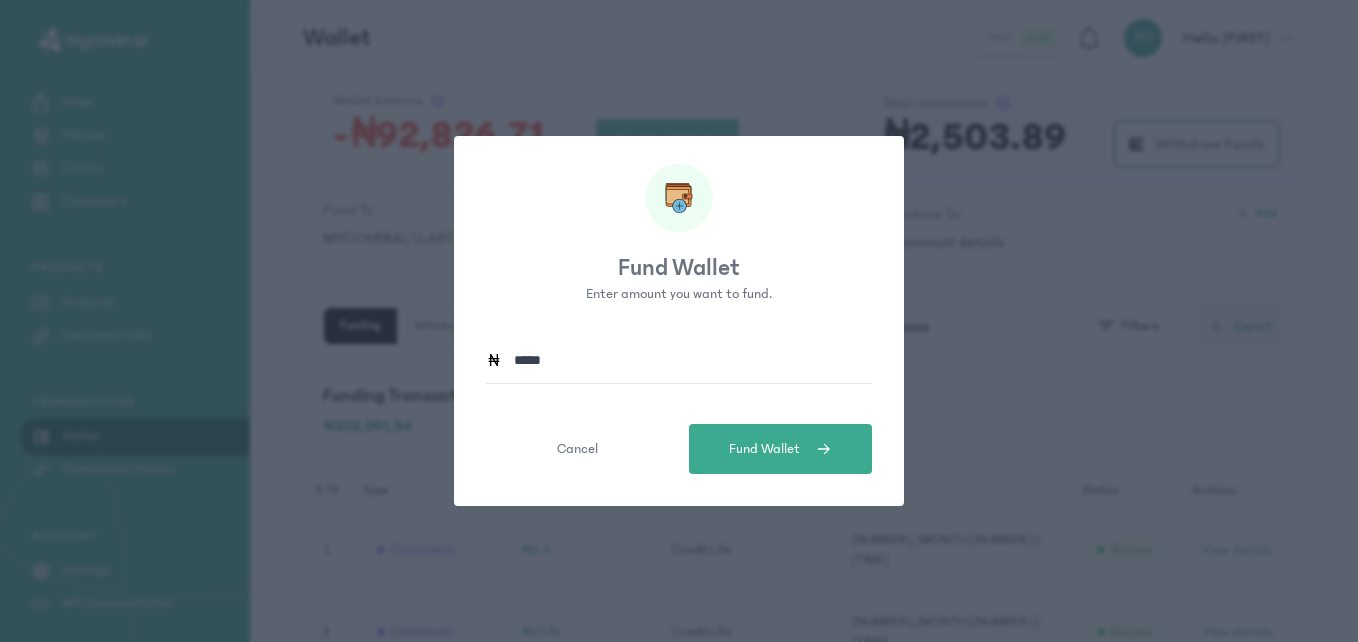 click on "[PASSWORD]" 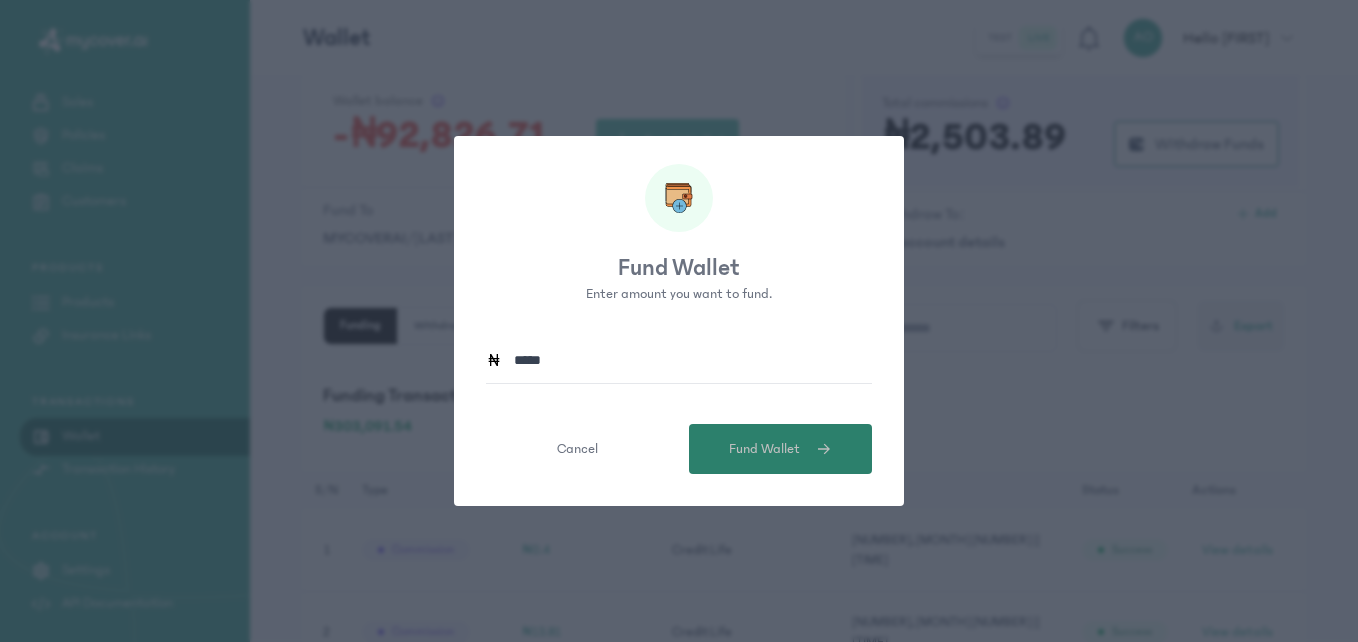 click on "Fund Wallet" at bounding box center (780, 449) 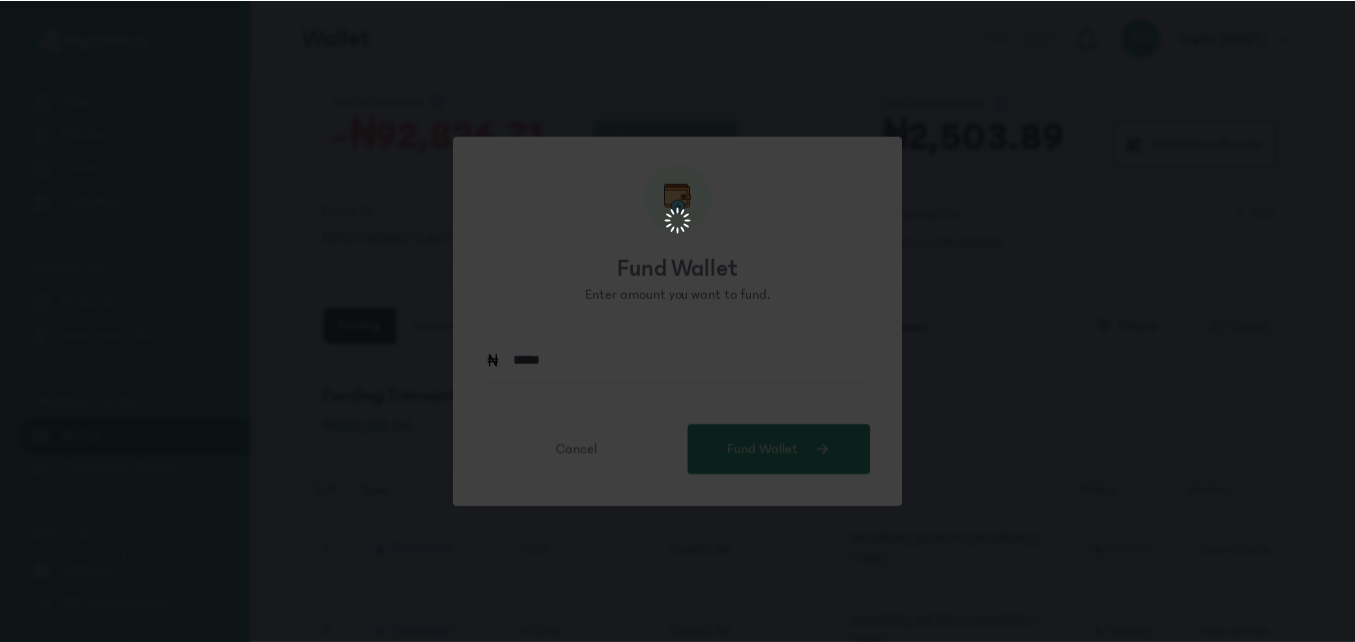 scroll, scrollTop: 0, scrollLeft: 0, axis: both 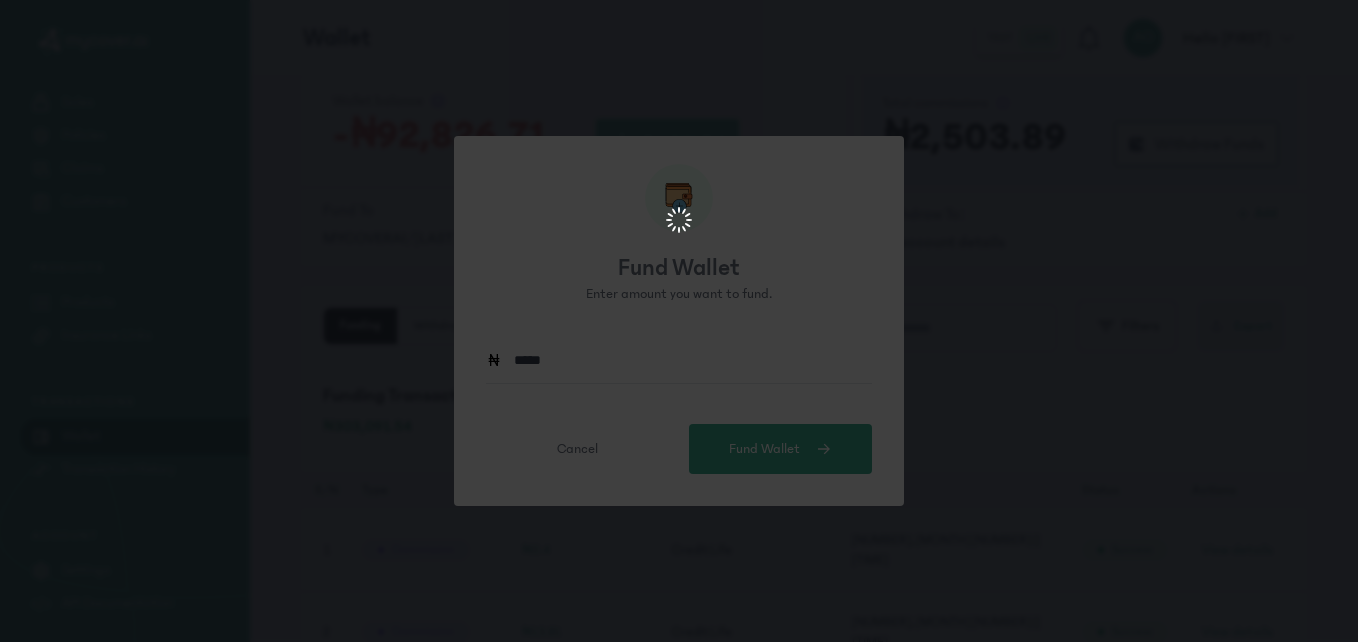 click at bounding box center [679, 222] 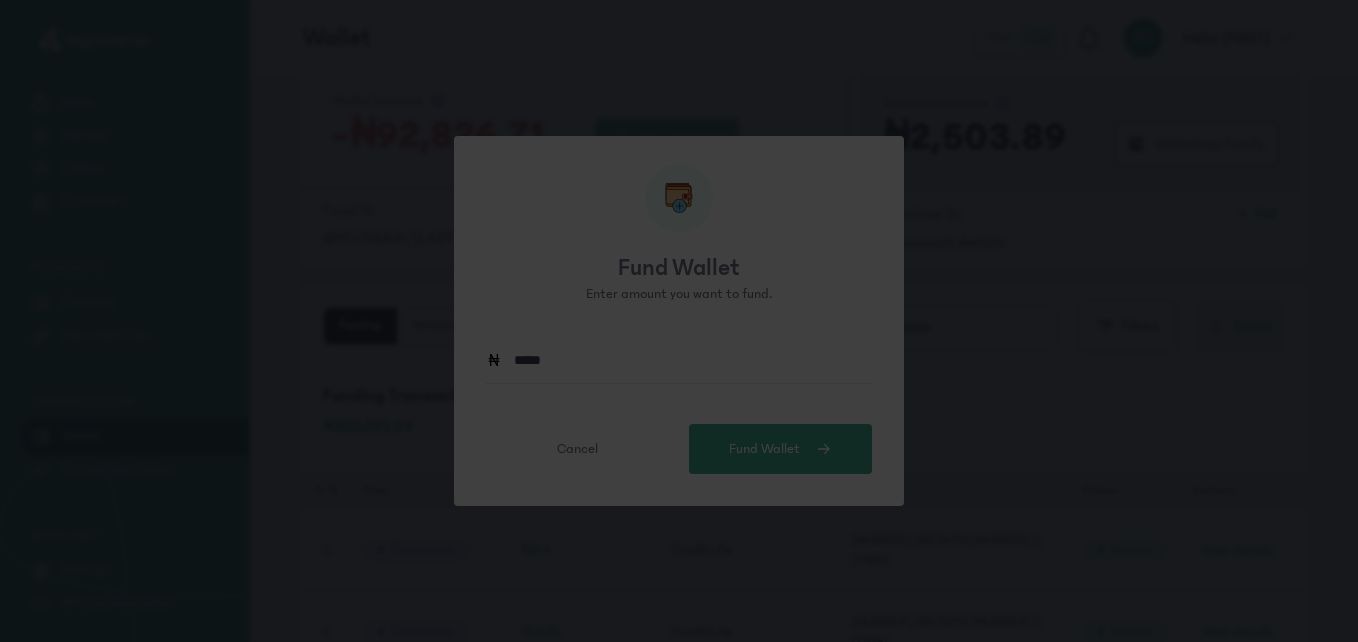 click at bounding box center [679, 4] 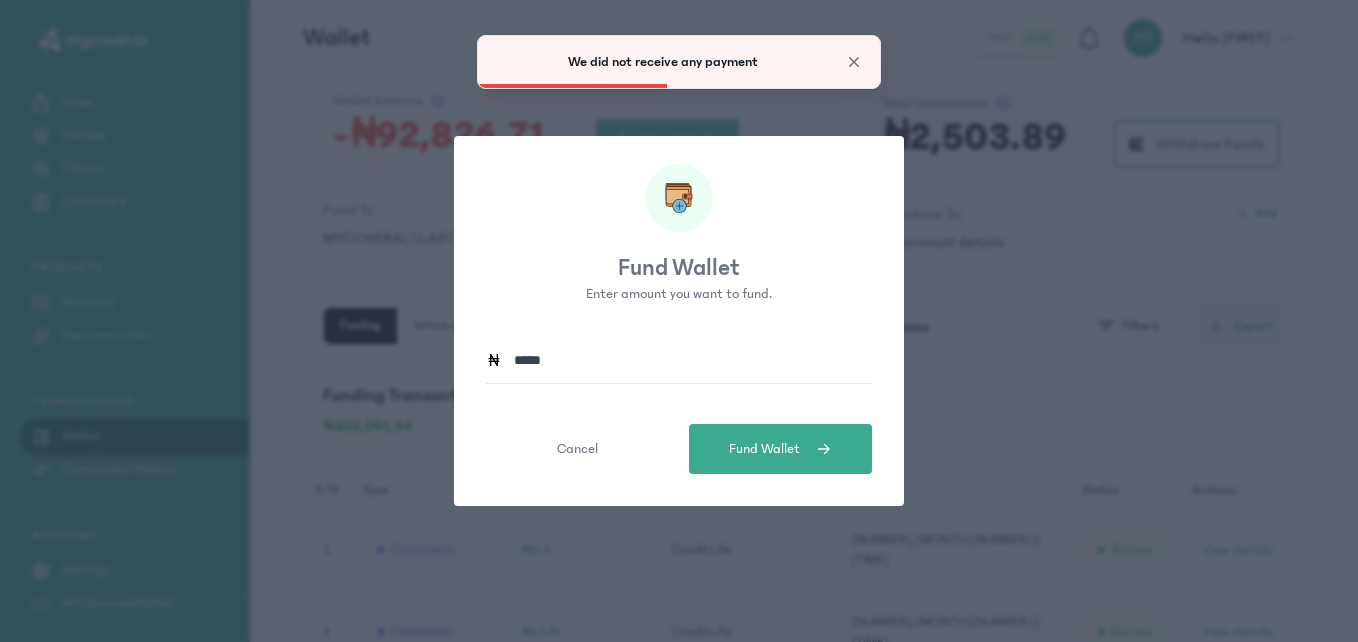 click on "[PASSWORD]" 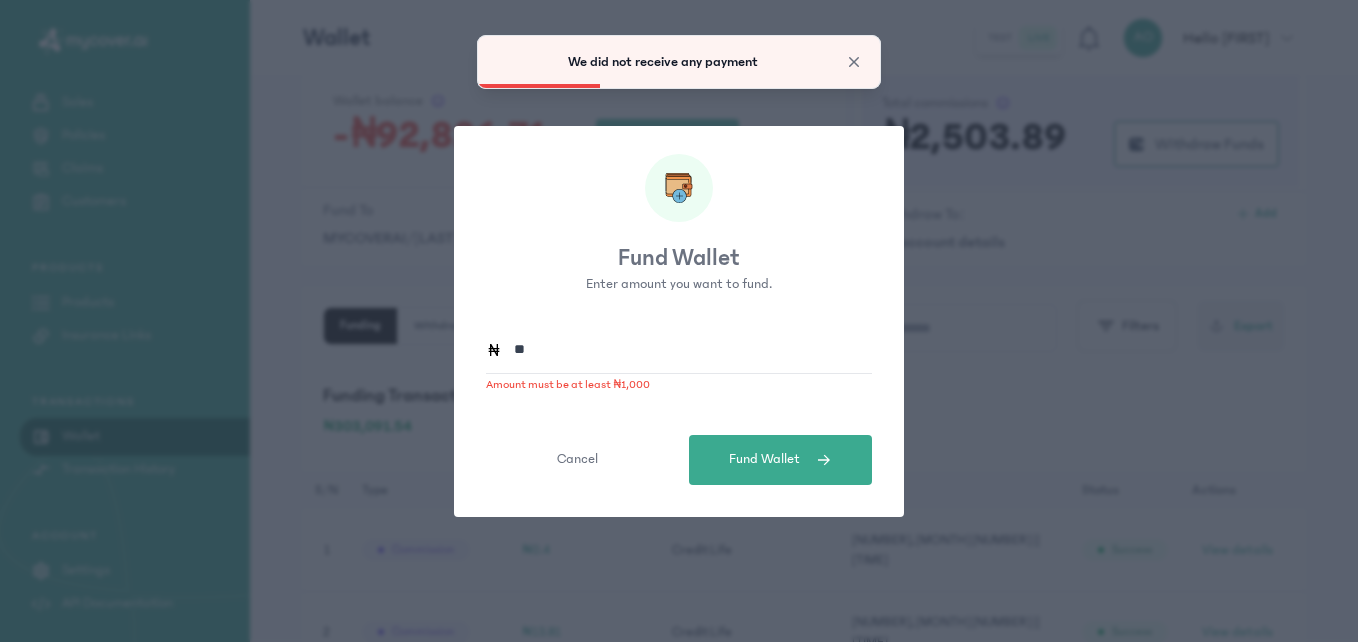 type on "*" 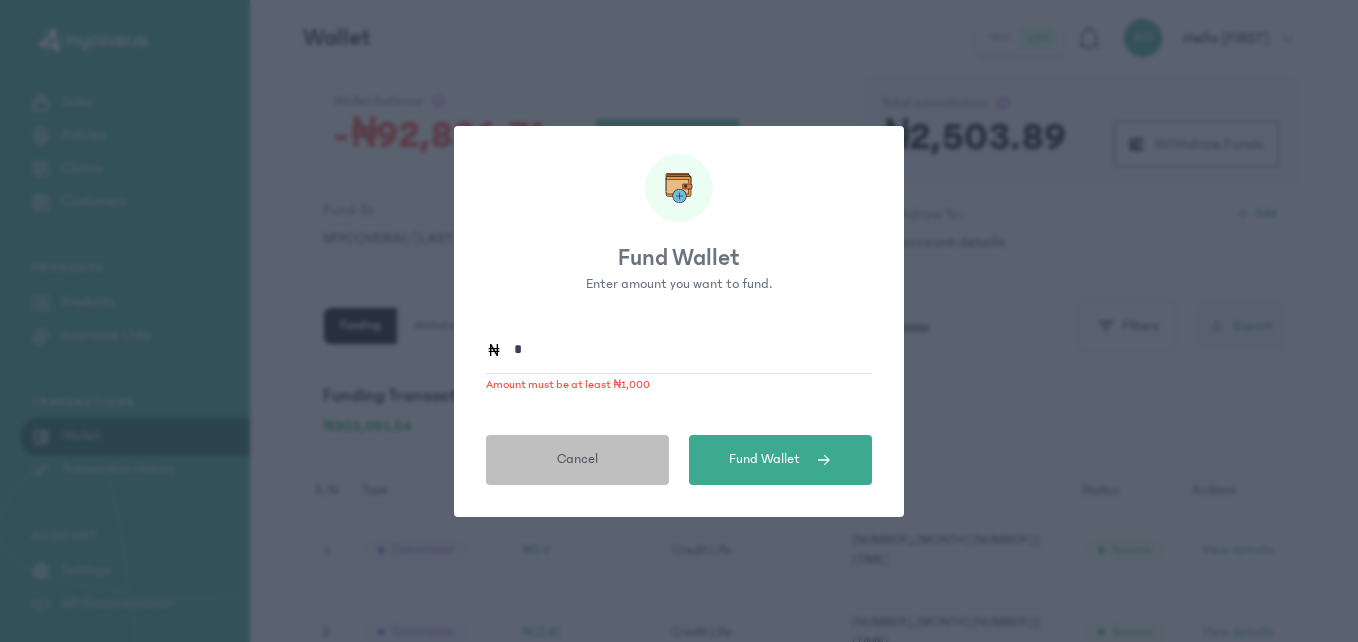 type on "*" 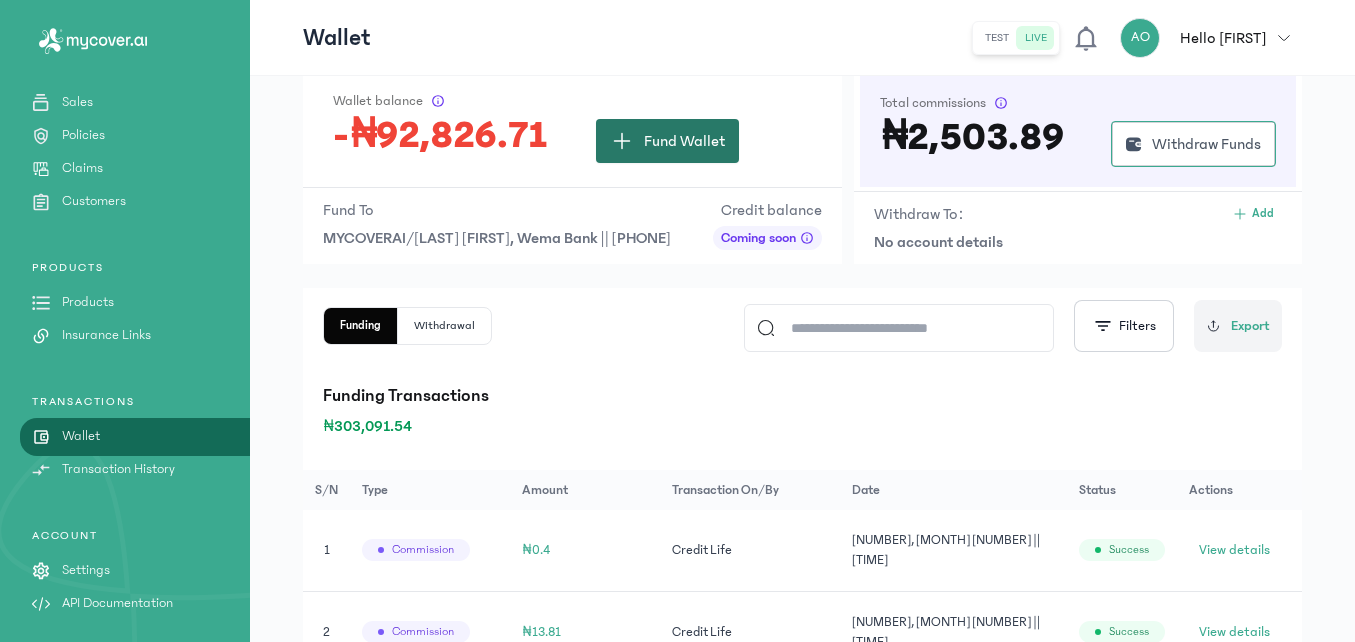 click on "Fund Wallet" 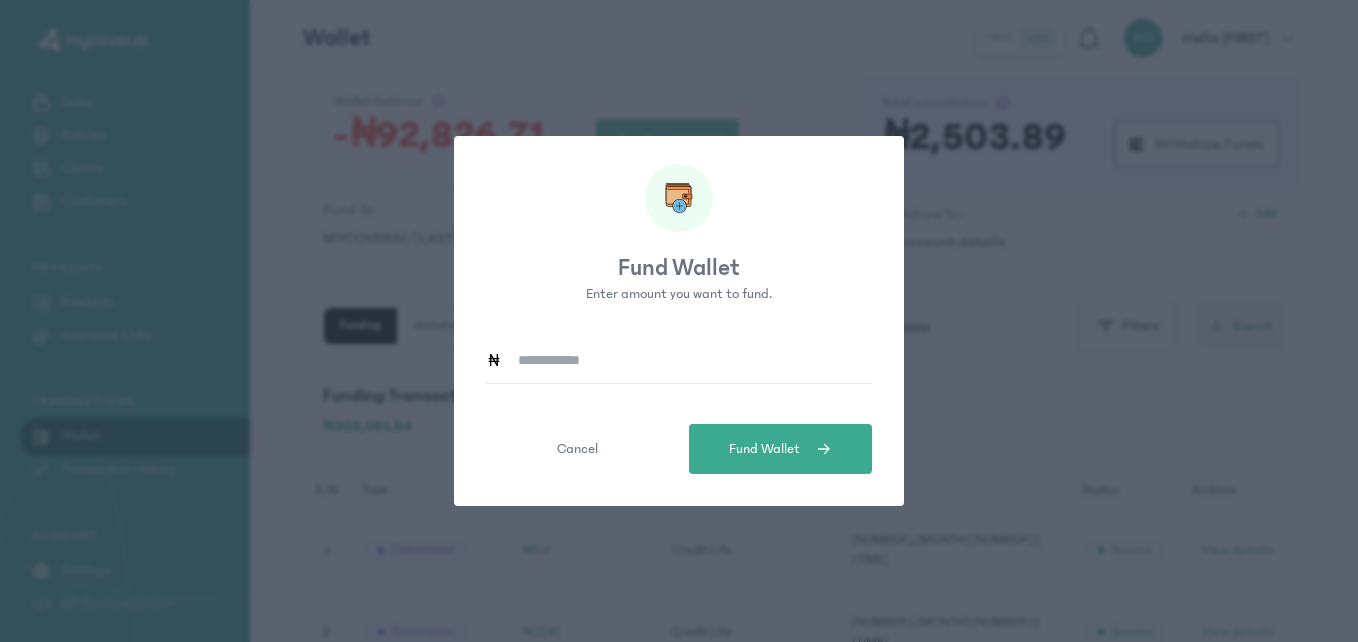 click 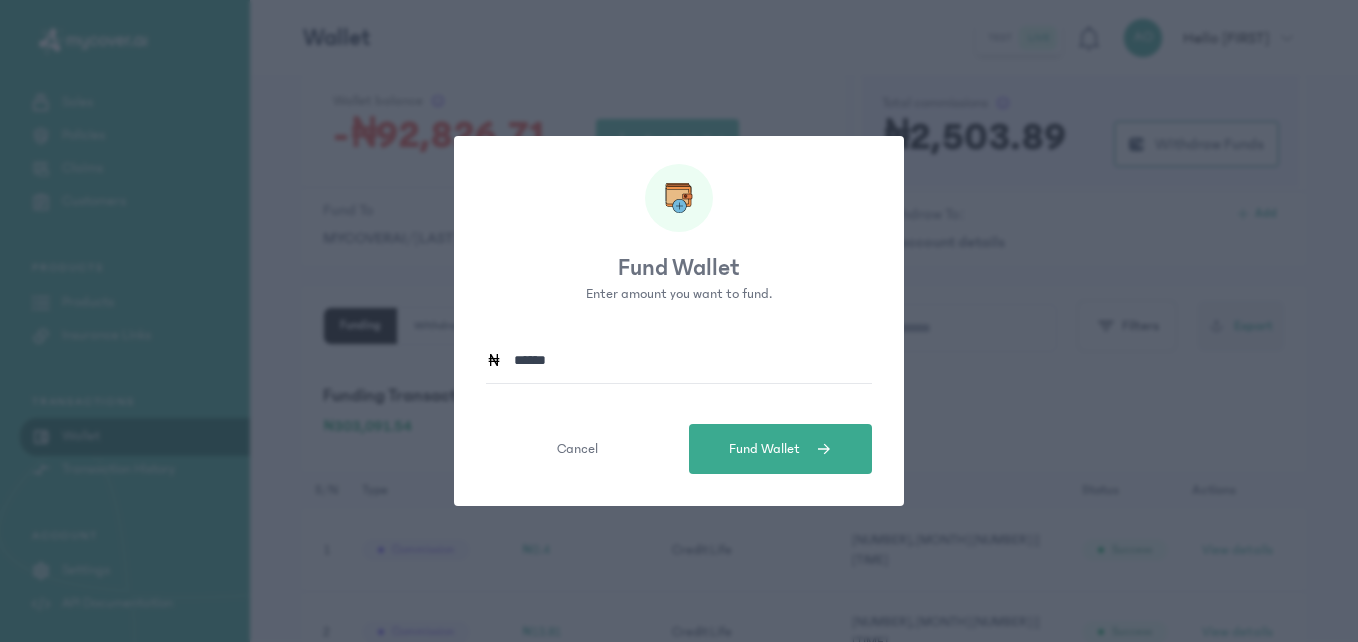 click on "******" 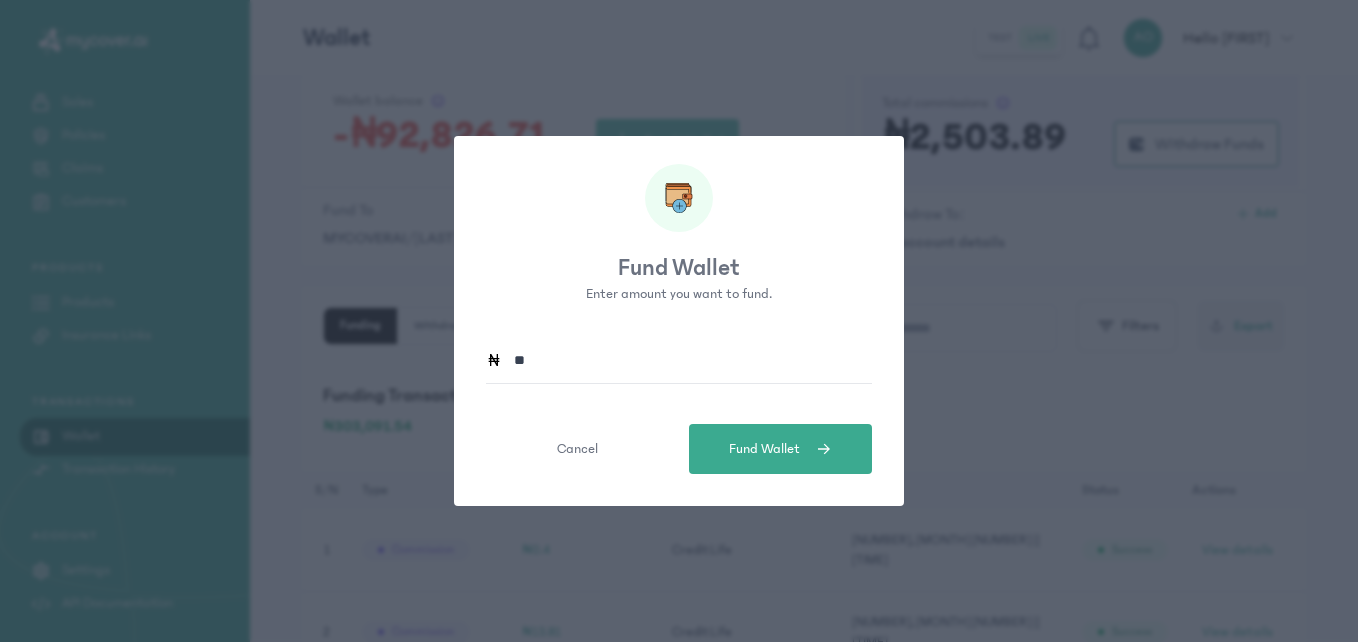 type on "*" 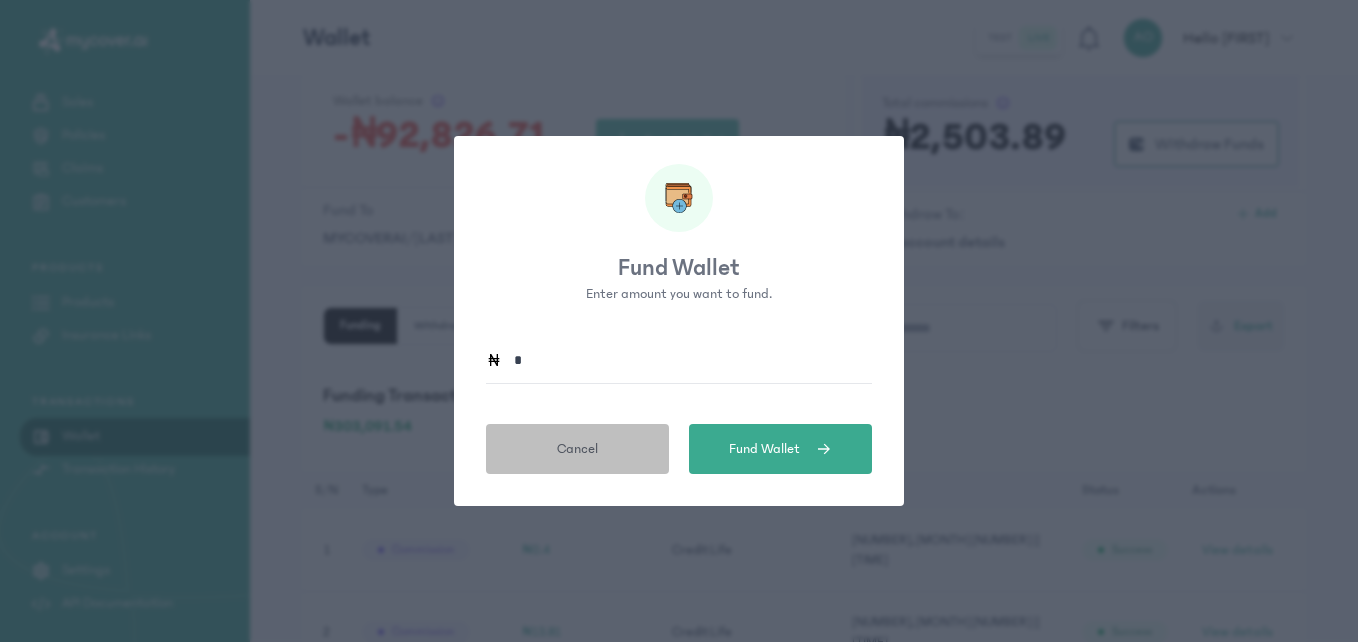 type on "*" 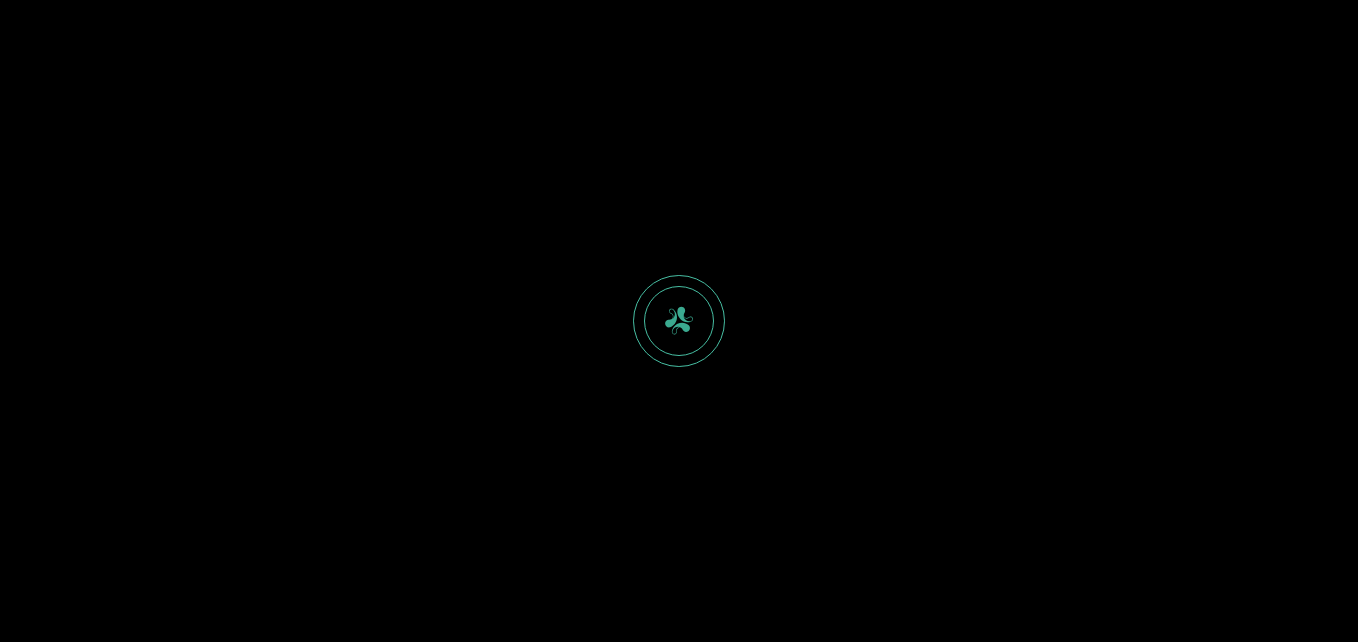 scroll, scrollTop: 0, scrollLeft: 0, axis: both 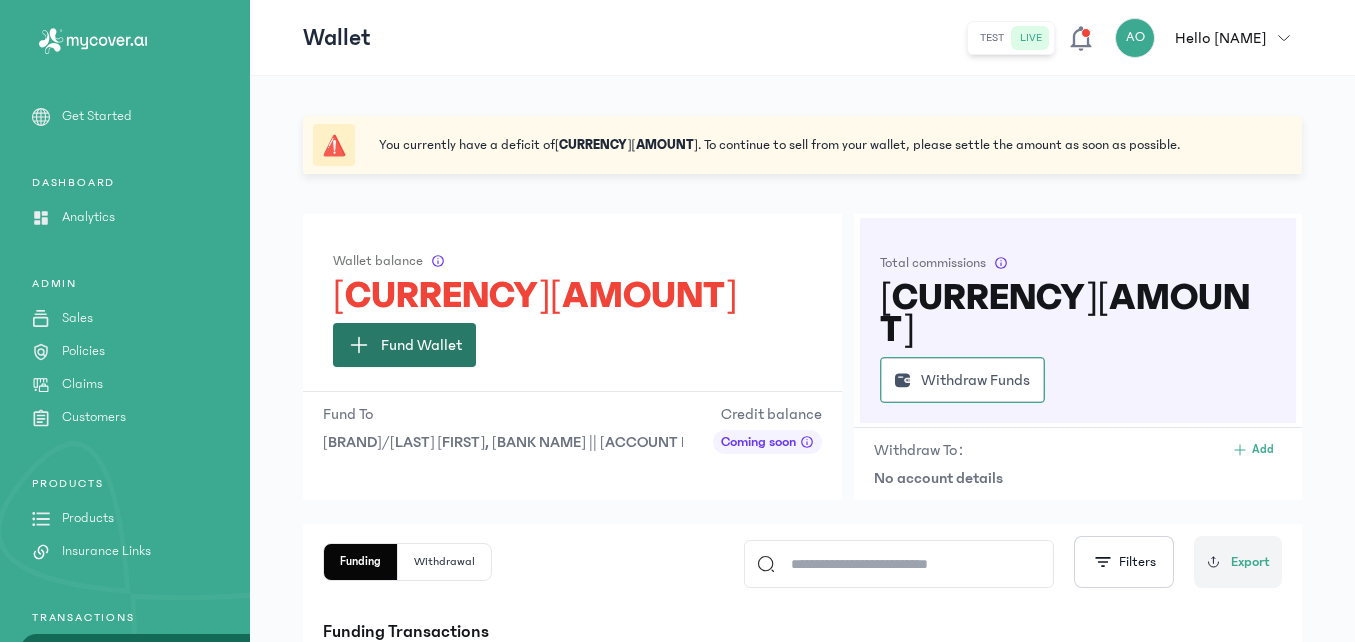 click on "Fund Wallet" at bounding box center [404, 345] 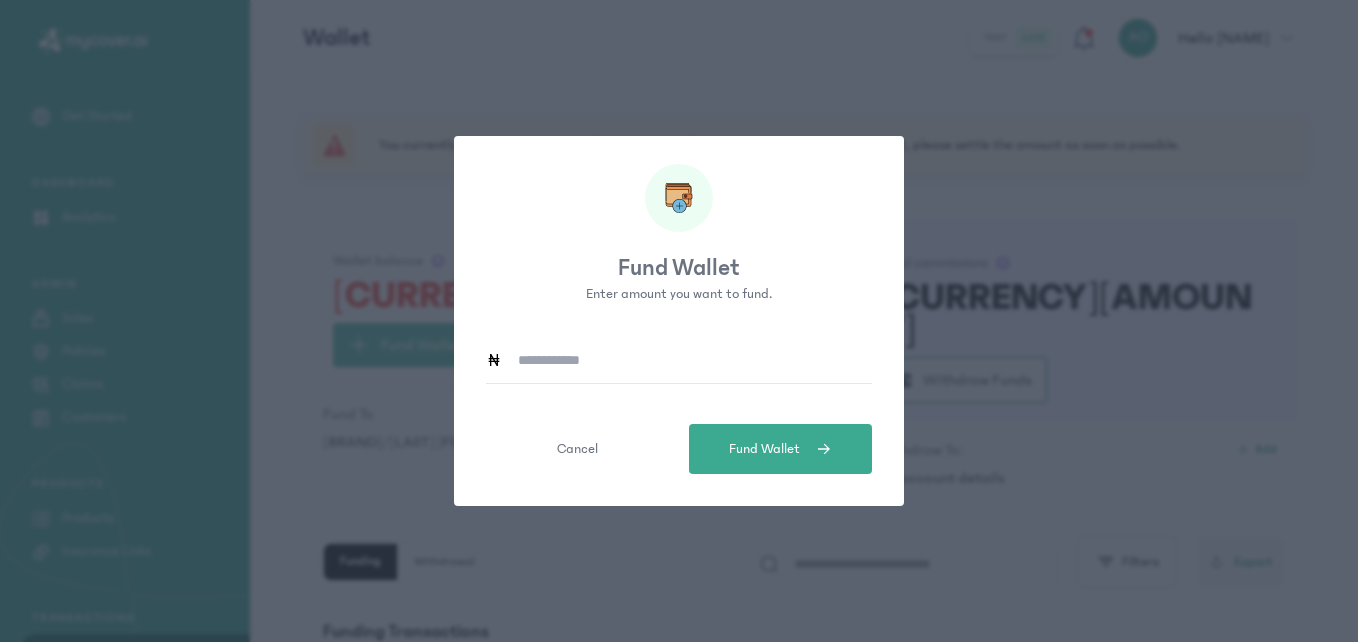 click 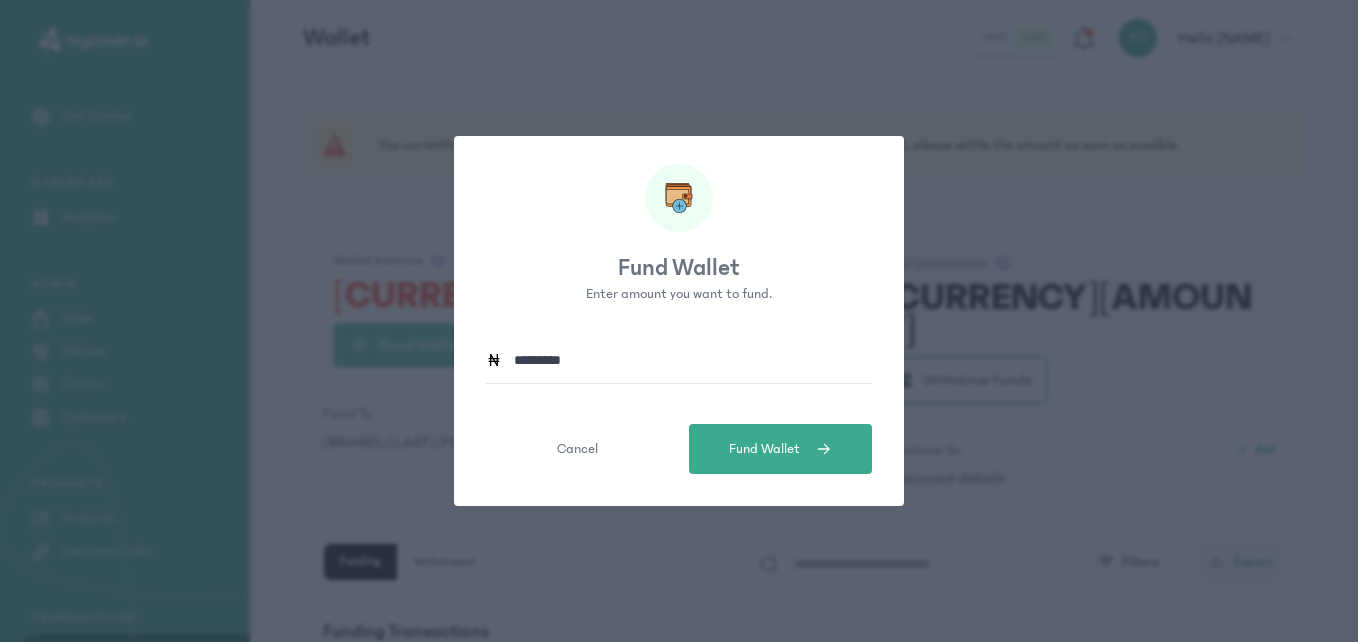 click on "[PASSWORD]" 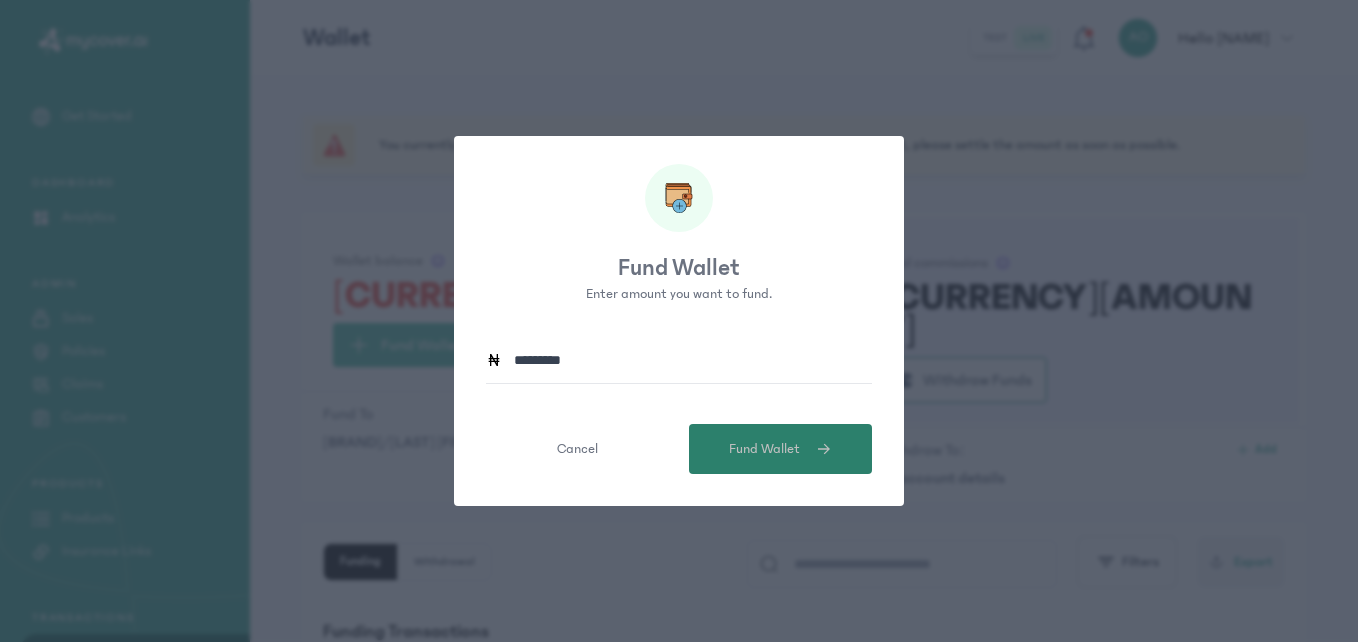 click on "Fund Wallet" at bounding box center [764, 449] 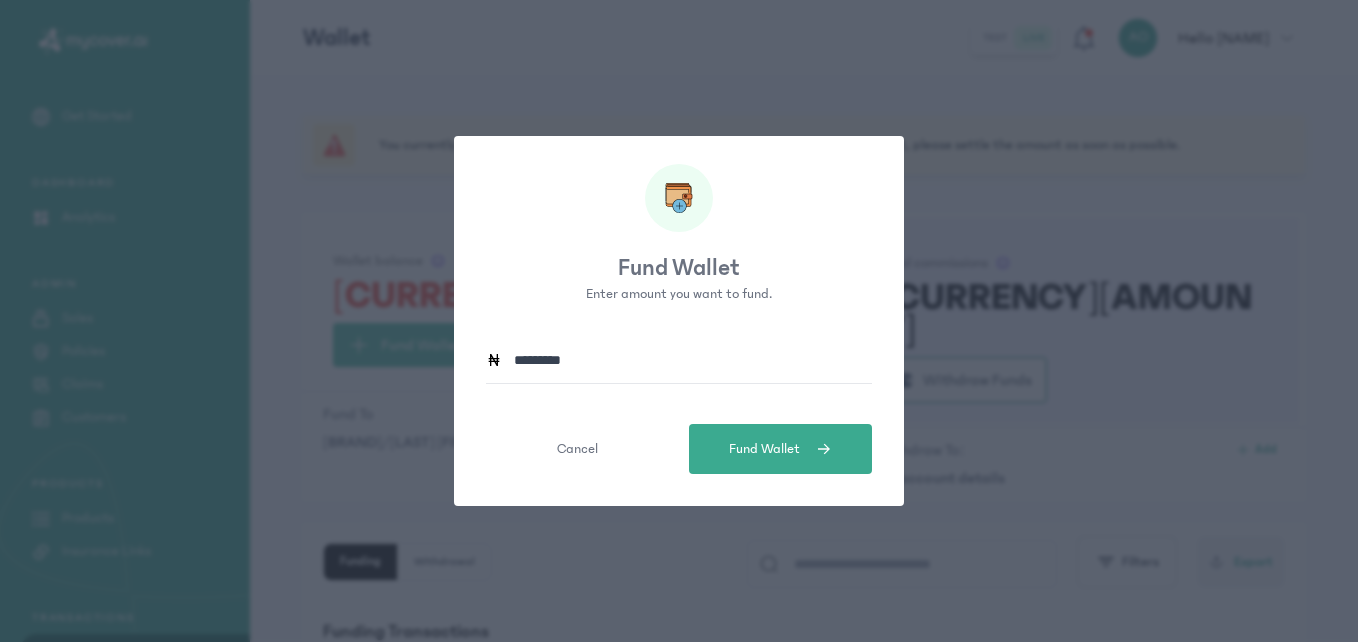 click on "[PASSWORD]" 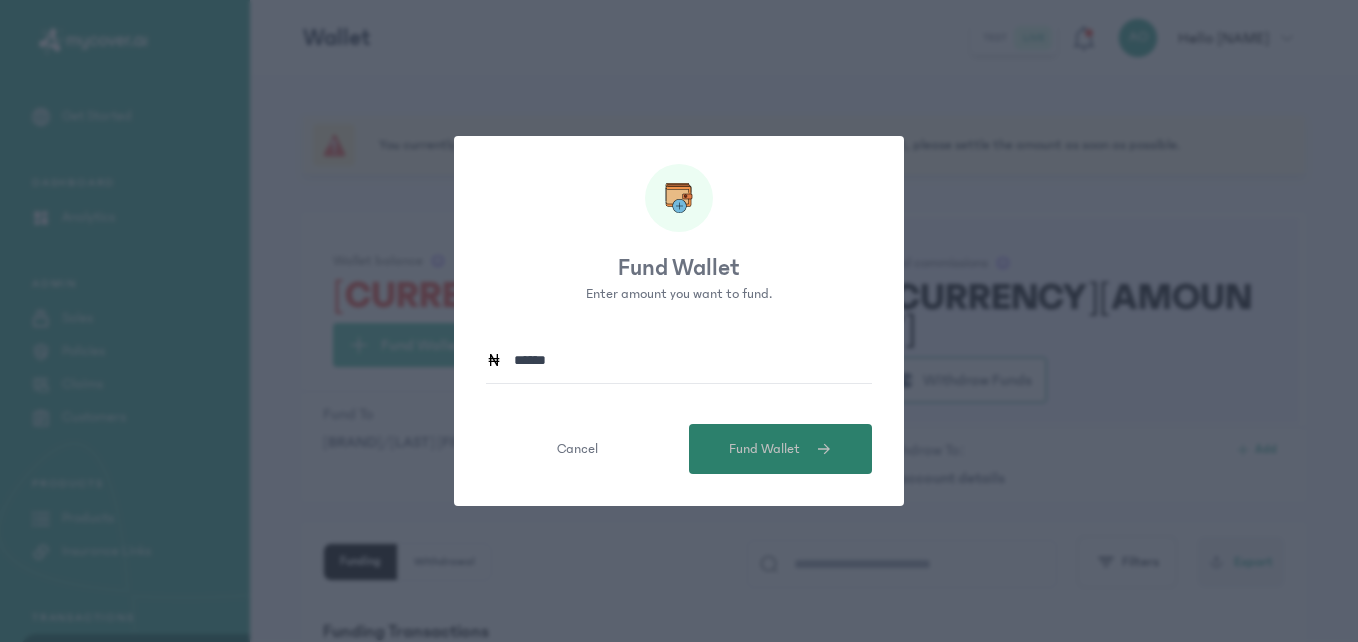 click on "Fund Wallet" at bounding box center [780, 449] 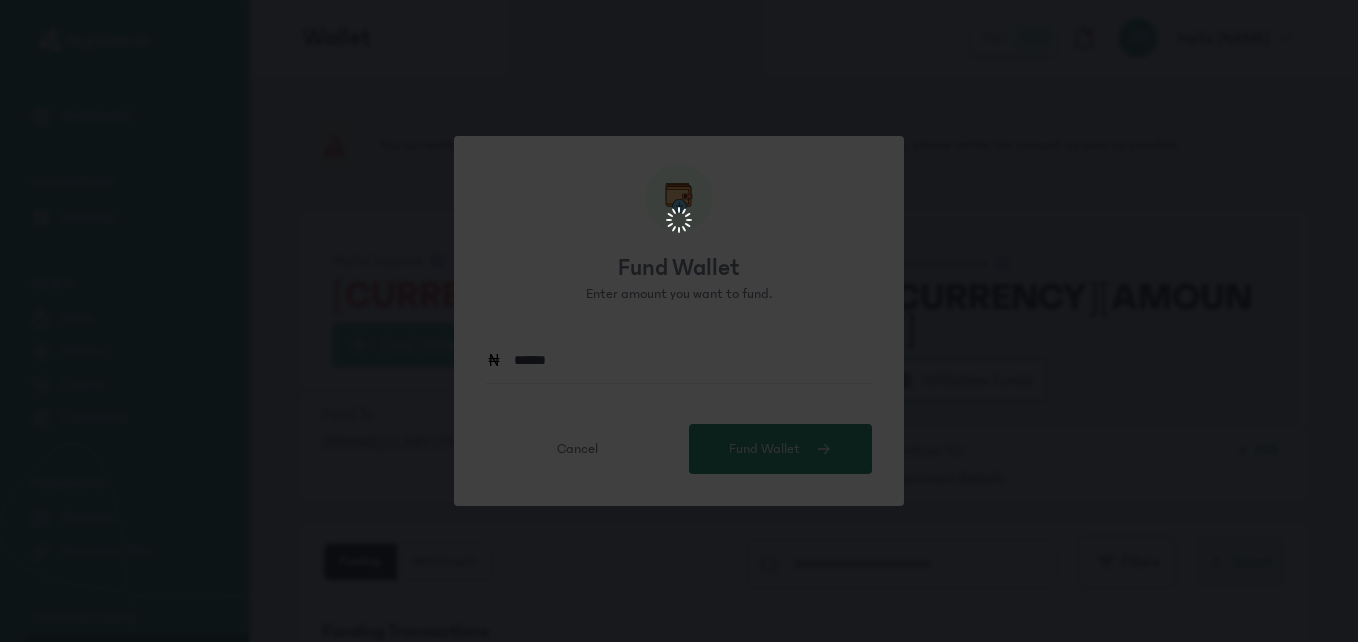 scroll, scrollTop: 0, scrollLeft: 0, axis: both 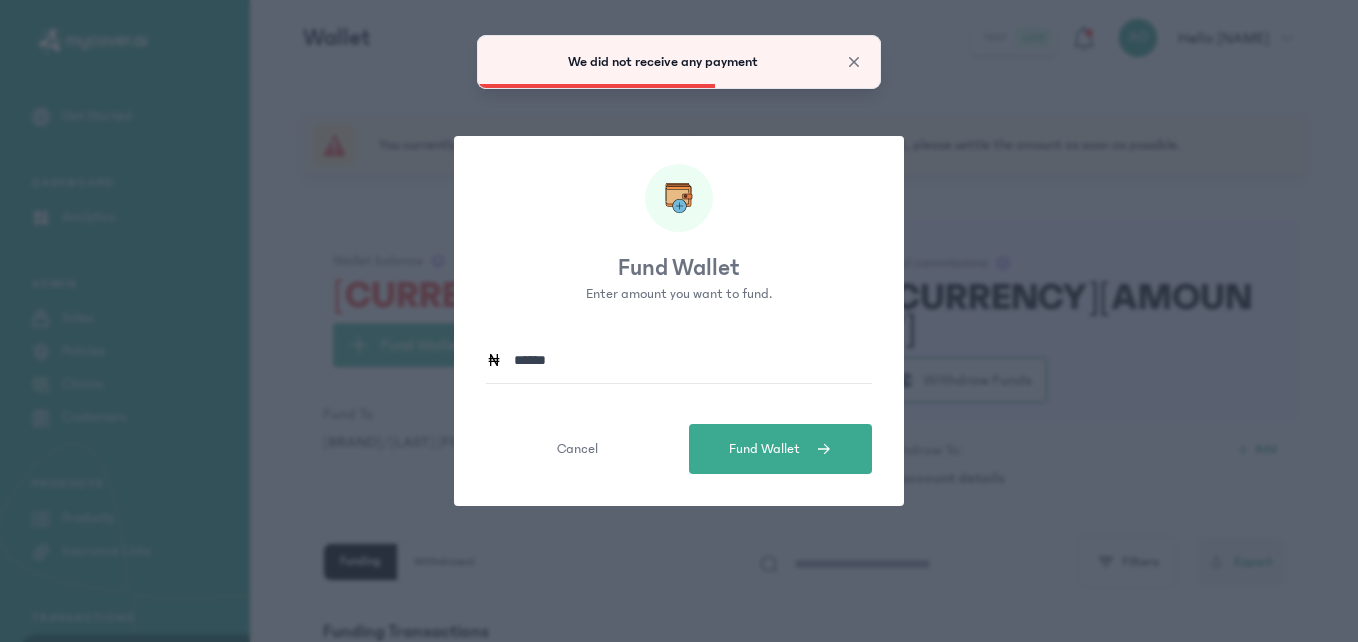 click on "******" 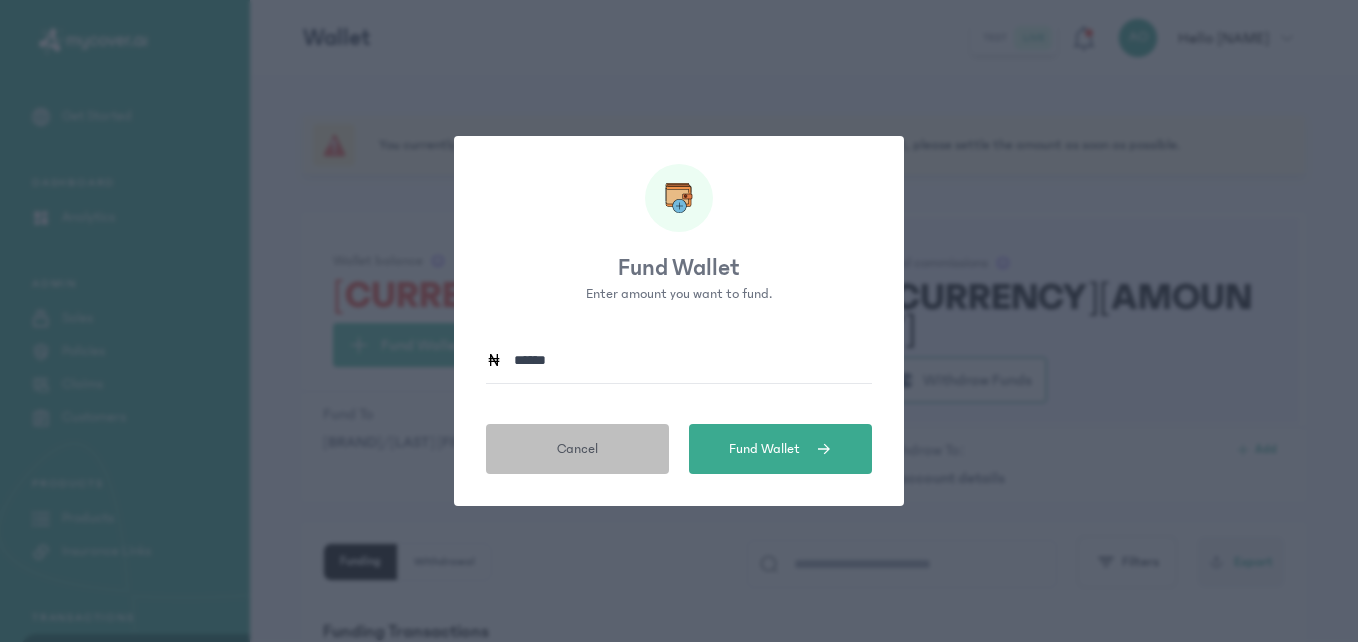 type on "******" 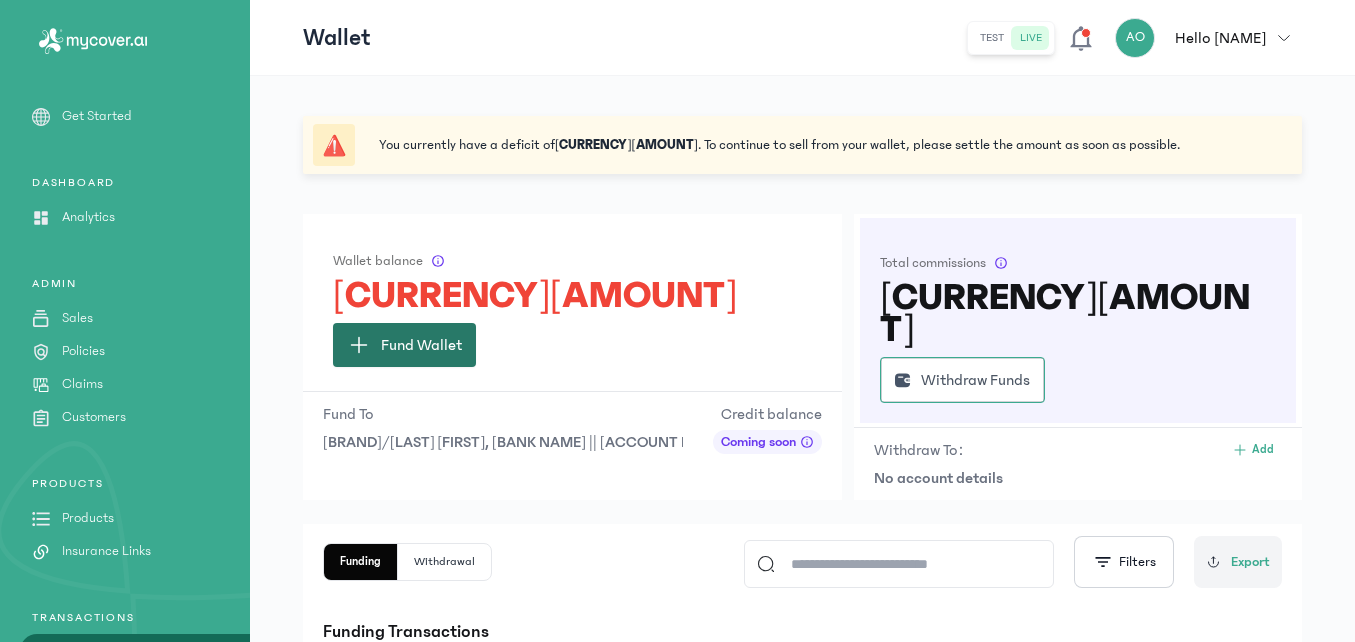 click on "Fund Wallet" at bounding box center (404, 345) 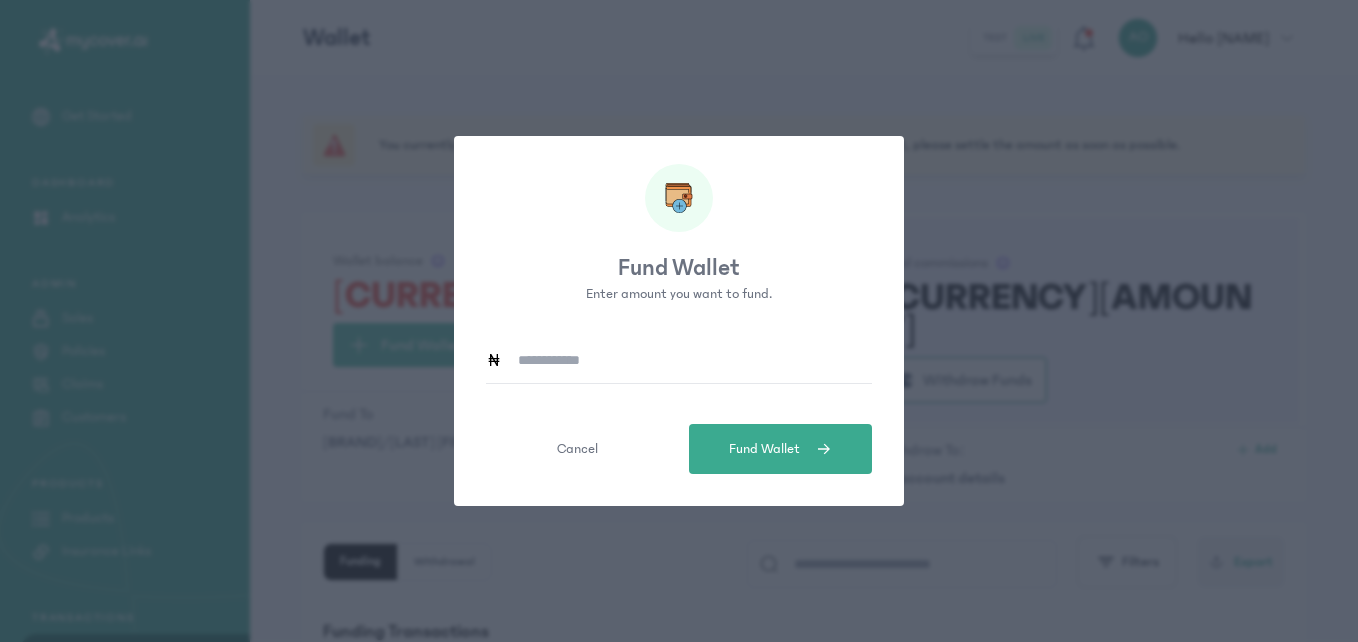 click 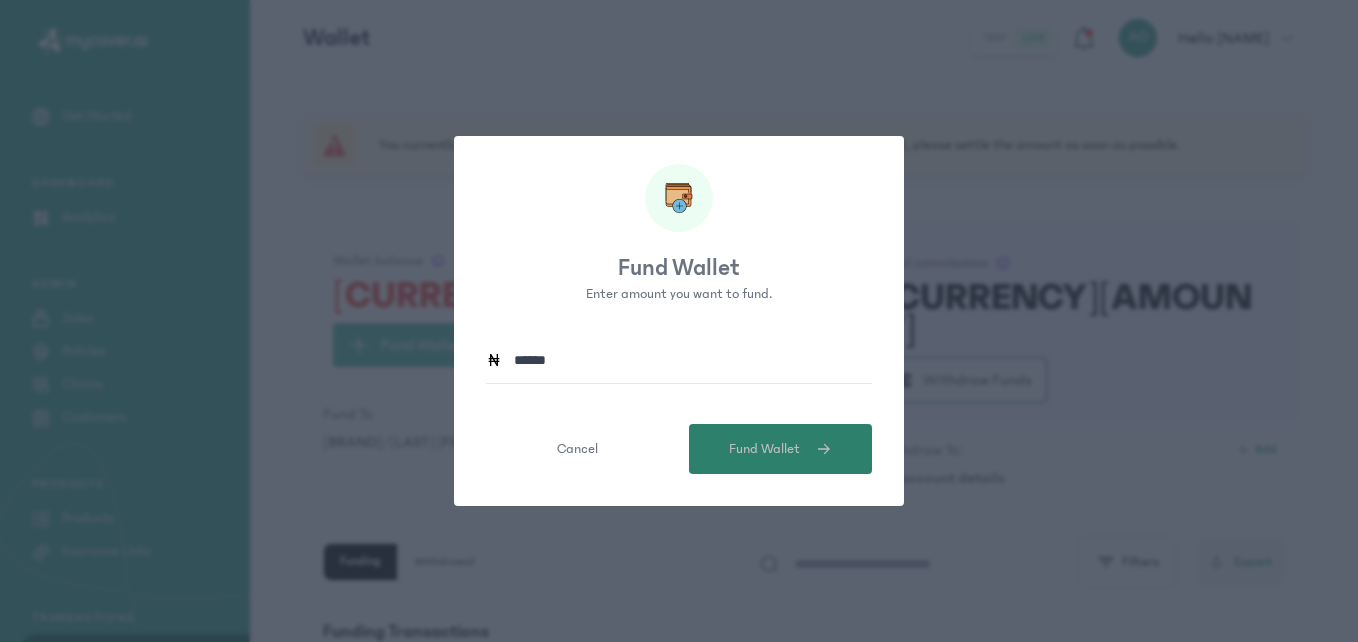 type on "******" 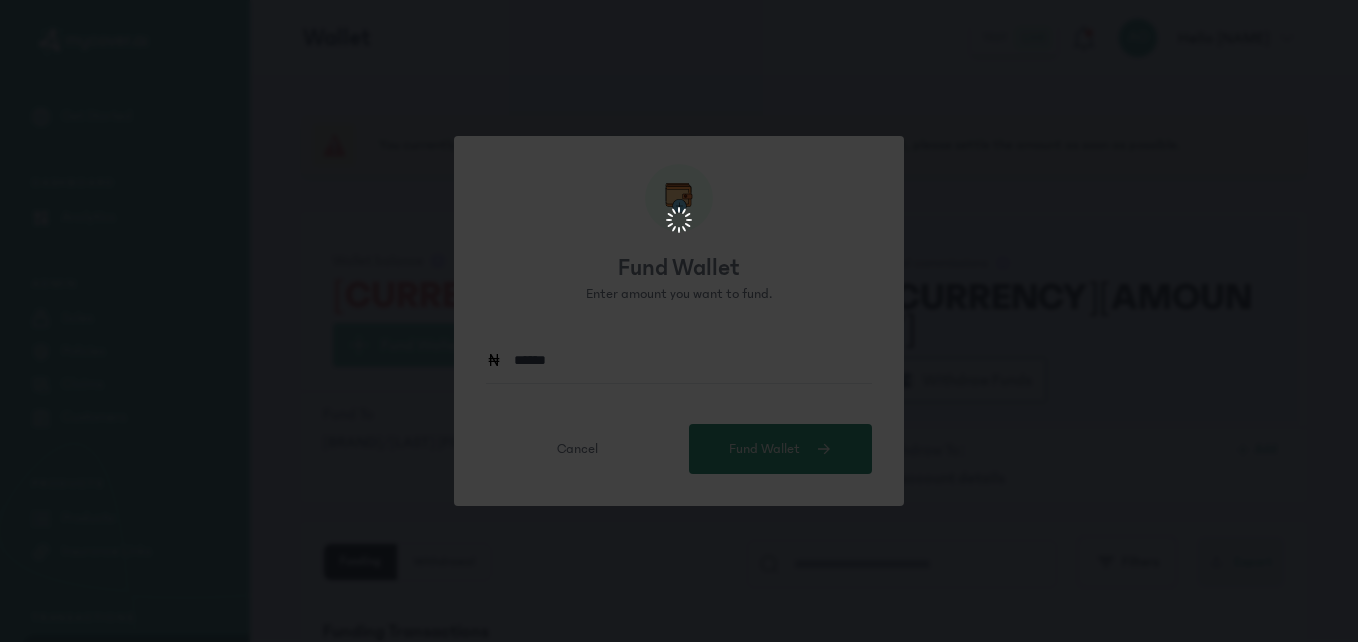 scroll, scrollTop: 0, scrollLeft: 0, axis: both 